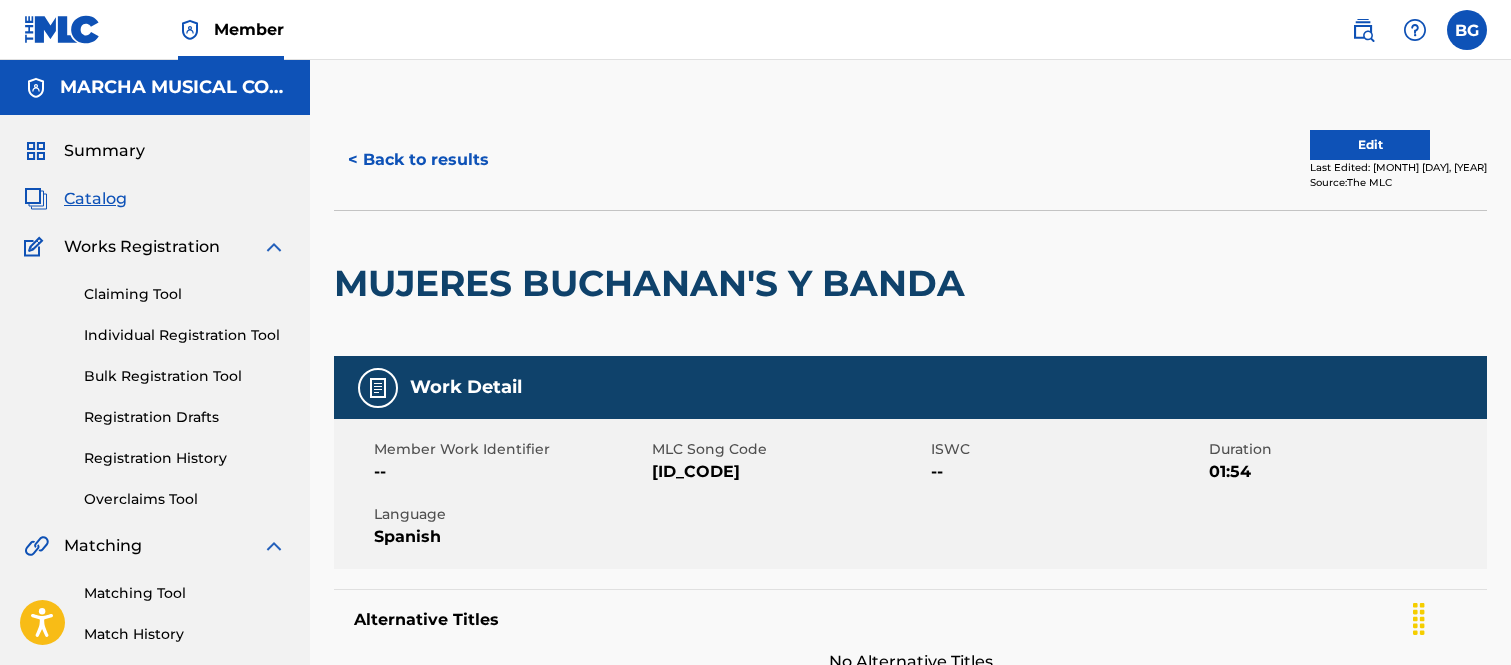 scroll, scrollTop: 0, scrollLeft: 0, axis: both 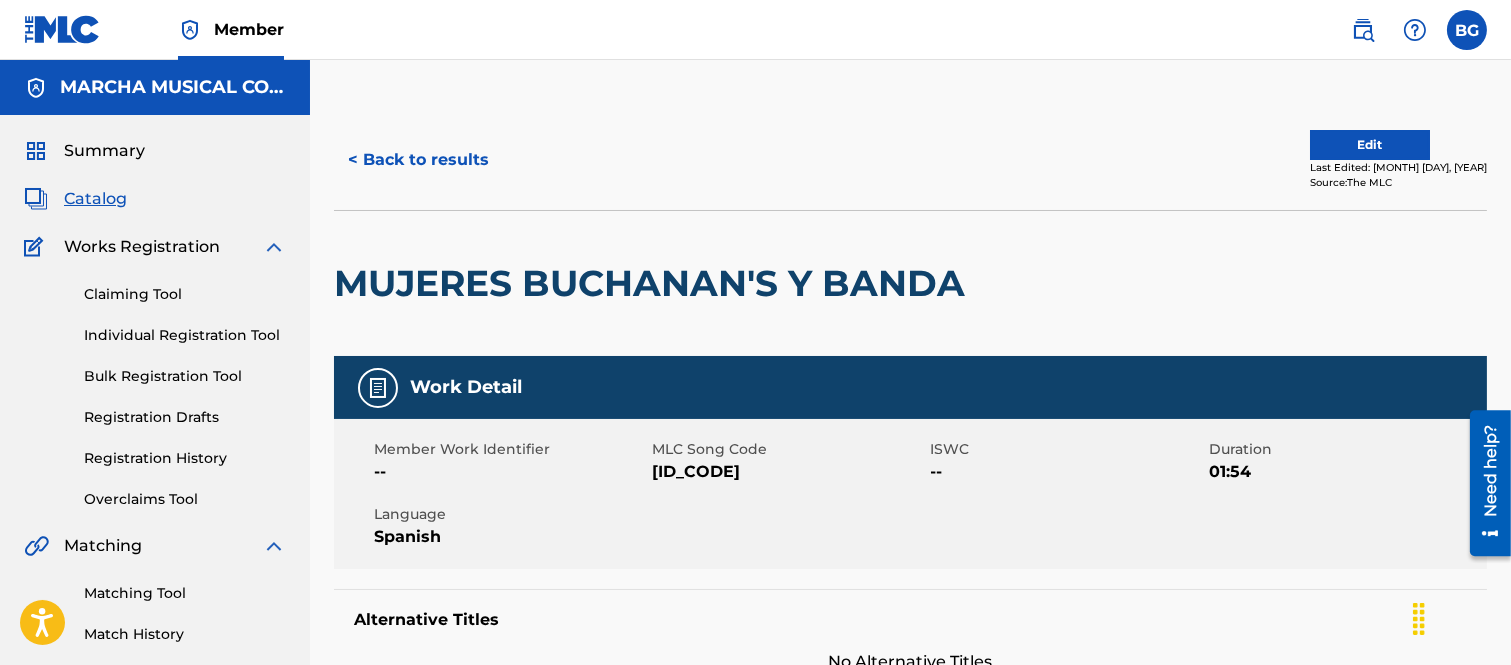 click on "< Back to results" at bounding box center [418, 160] 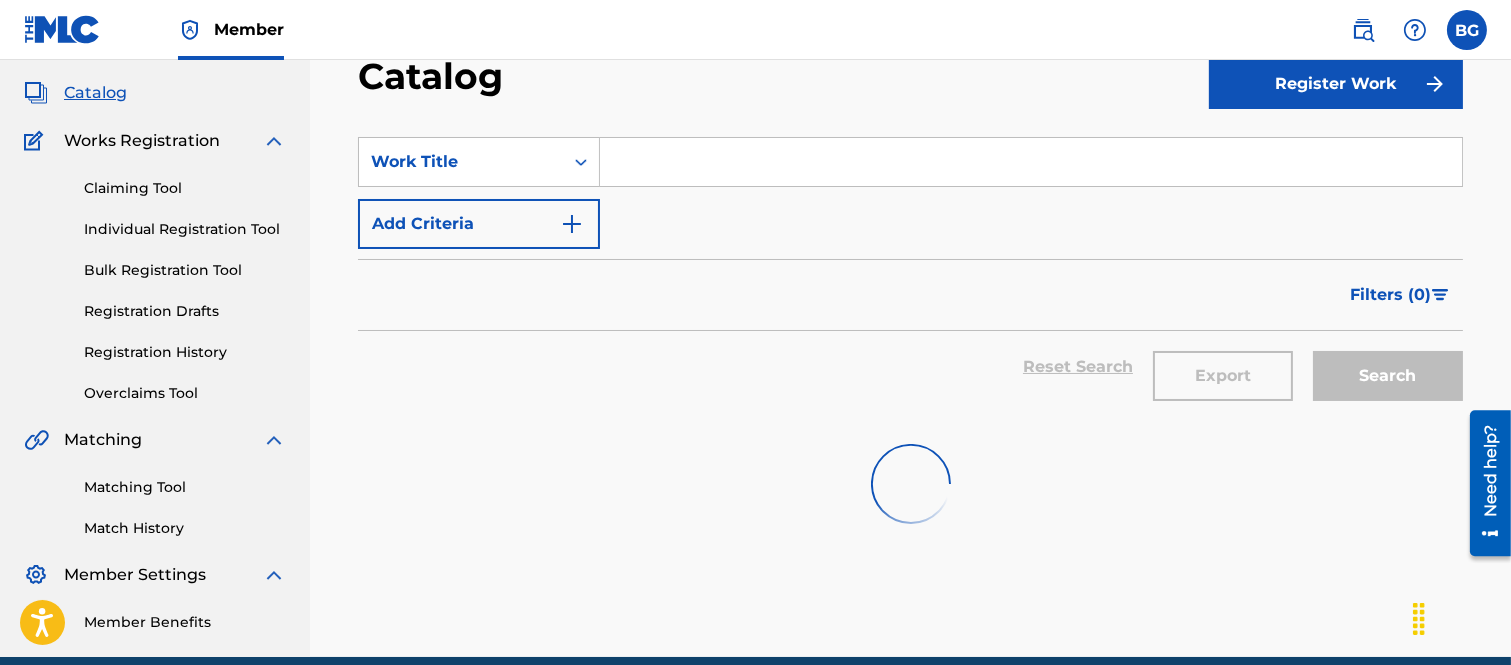 scroll, scrollTop: 0, scrollLeft: 0, axis: both 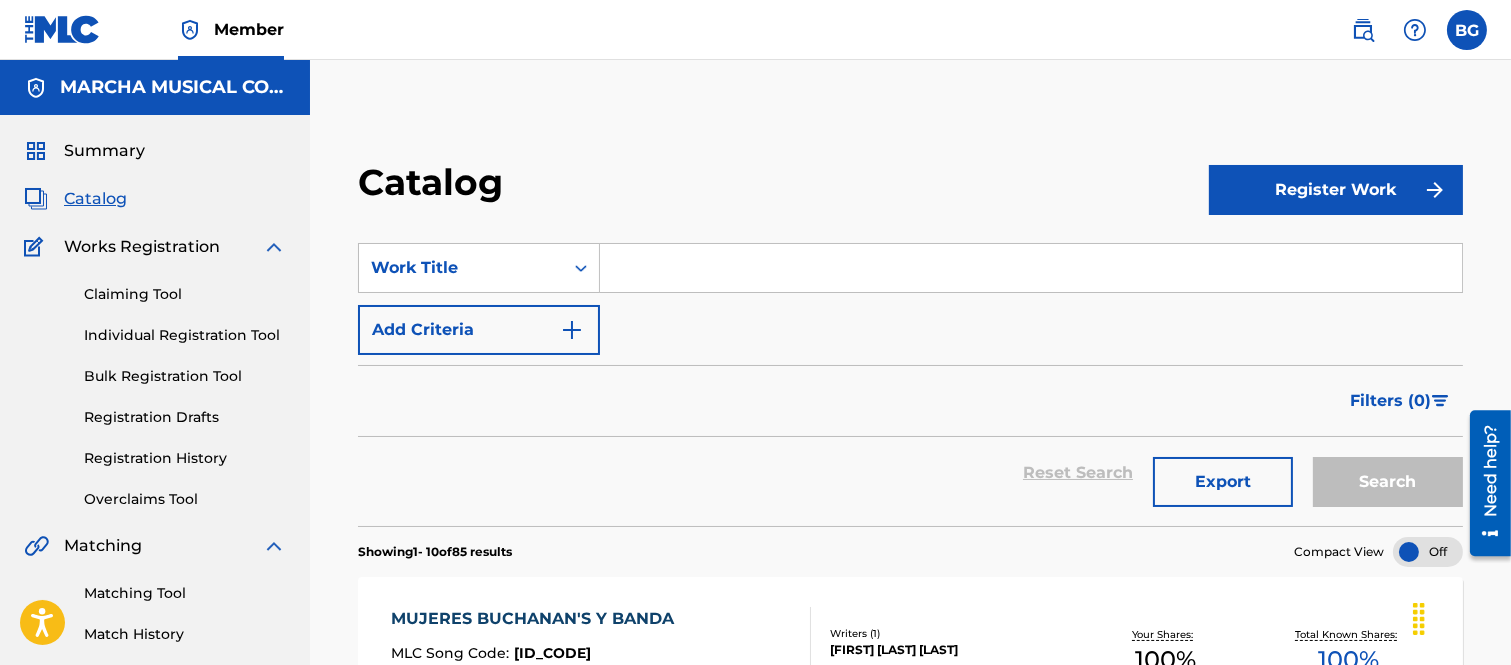 click at bounding box center [1031, 268] 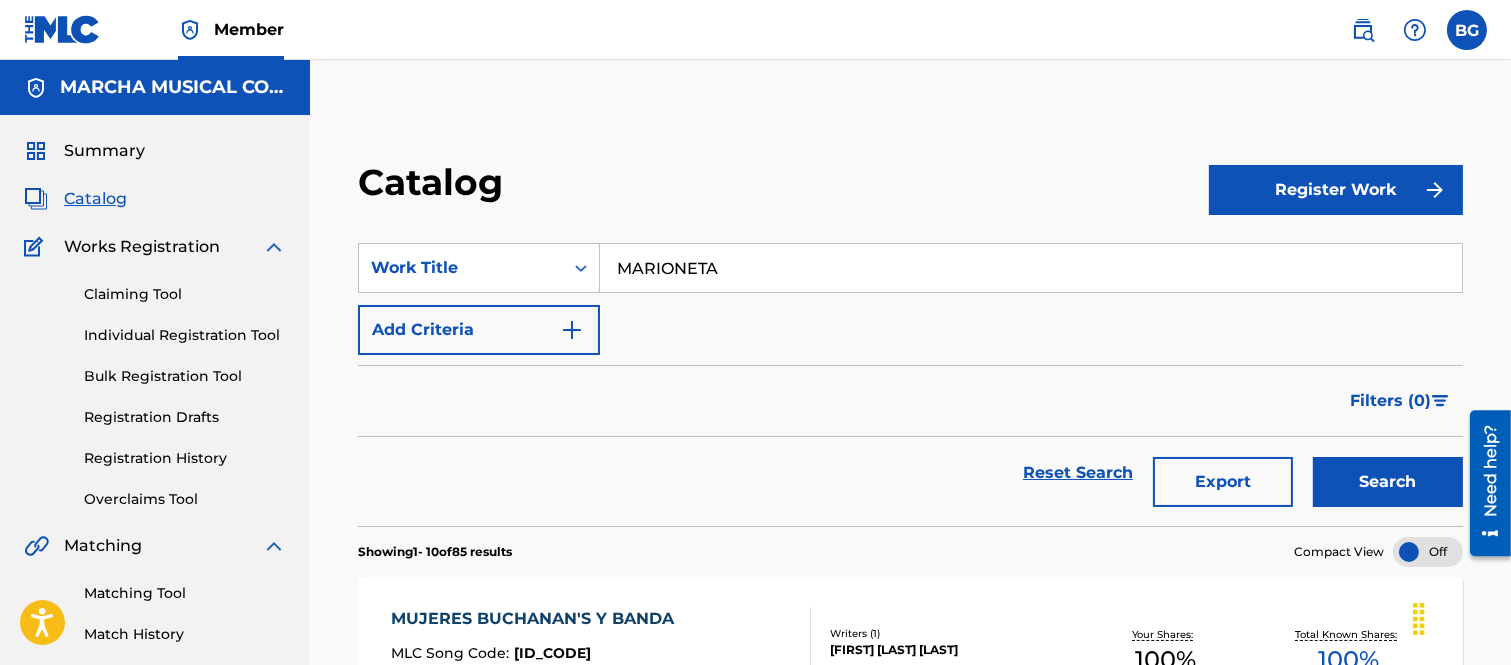 type on "MARIONETA" 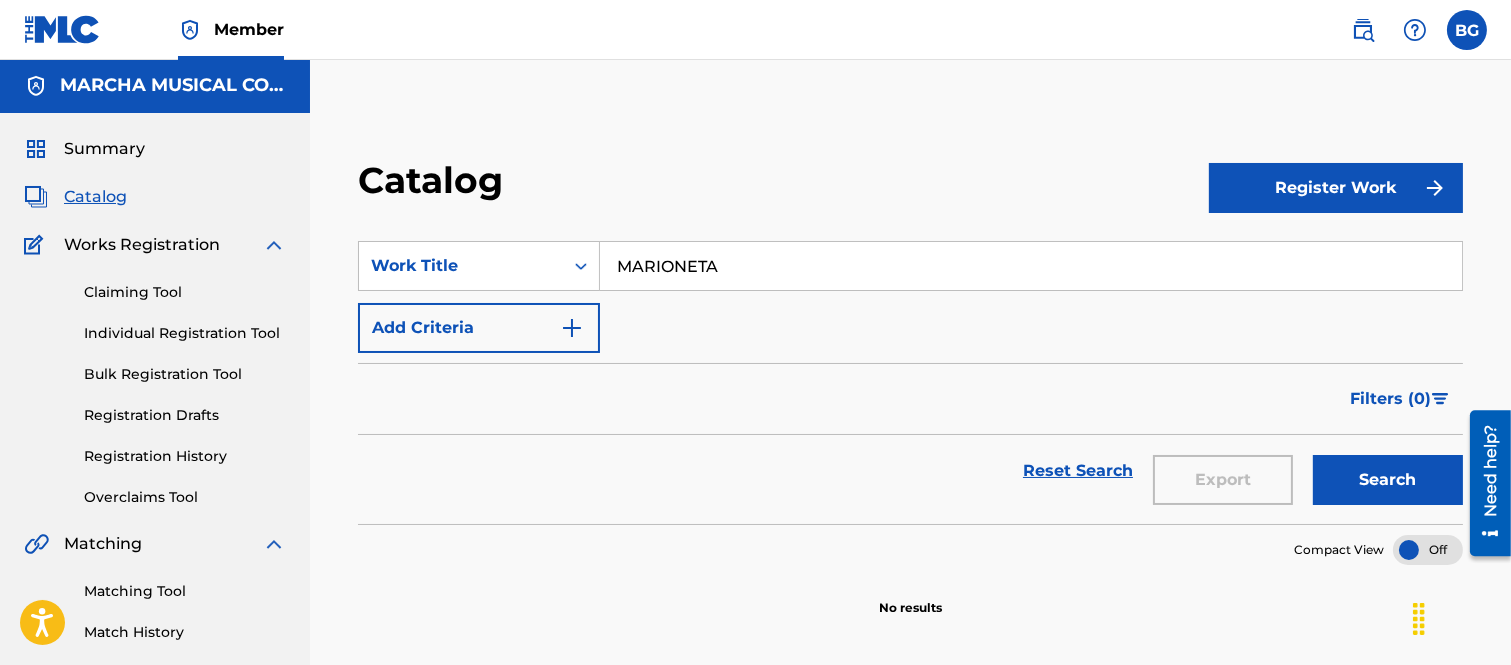 scroll, scrollTop: 0, scrollLeft: 0, axis: both 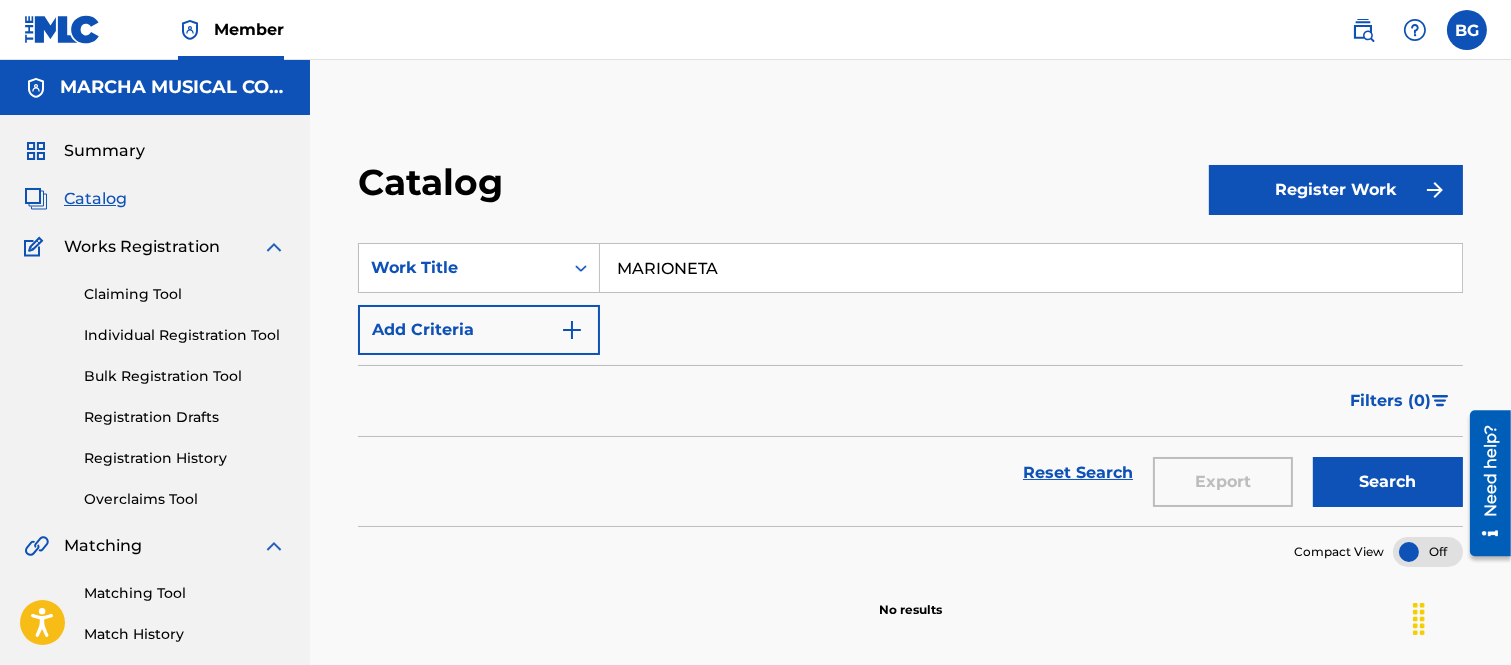click on "Registration History" at bounding box center (185, 458) 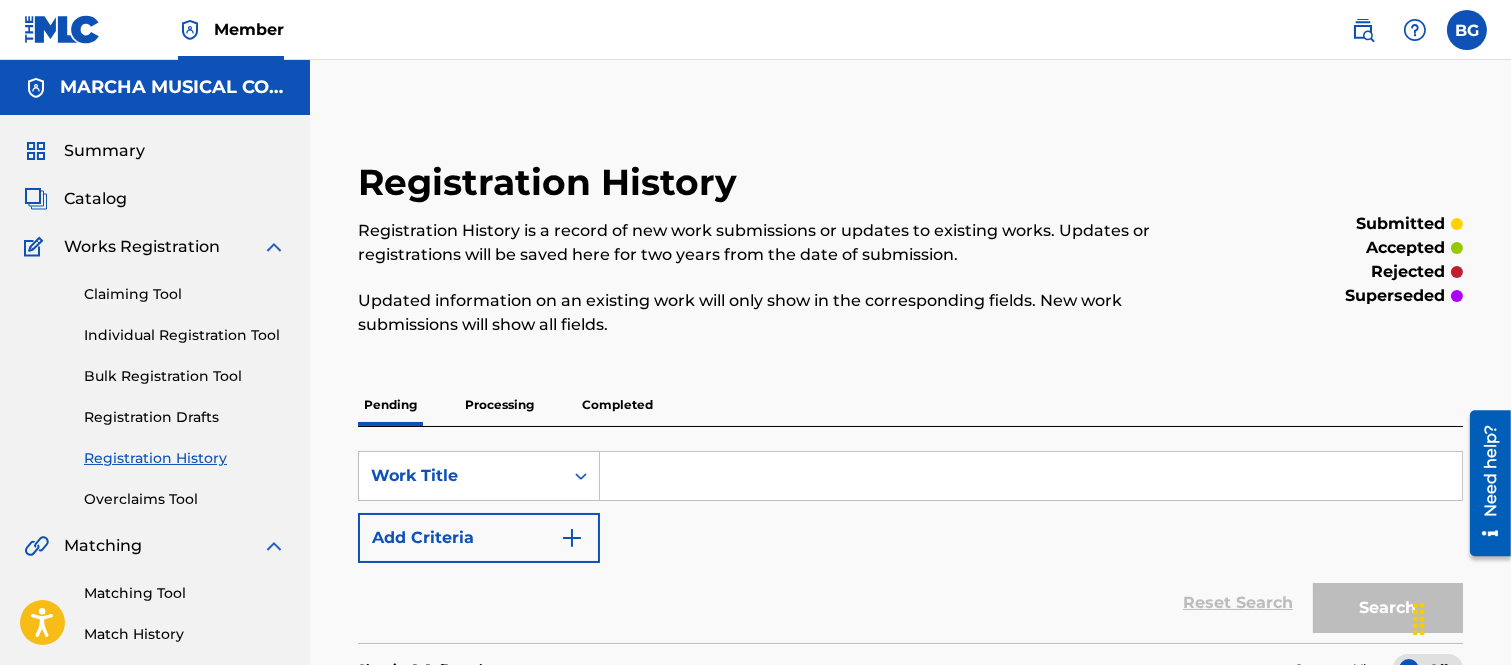 click at bounding box center (1031, 476) 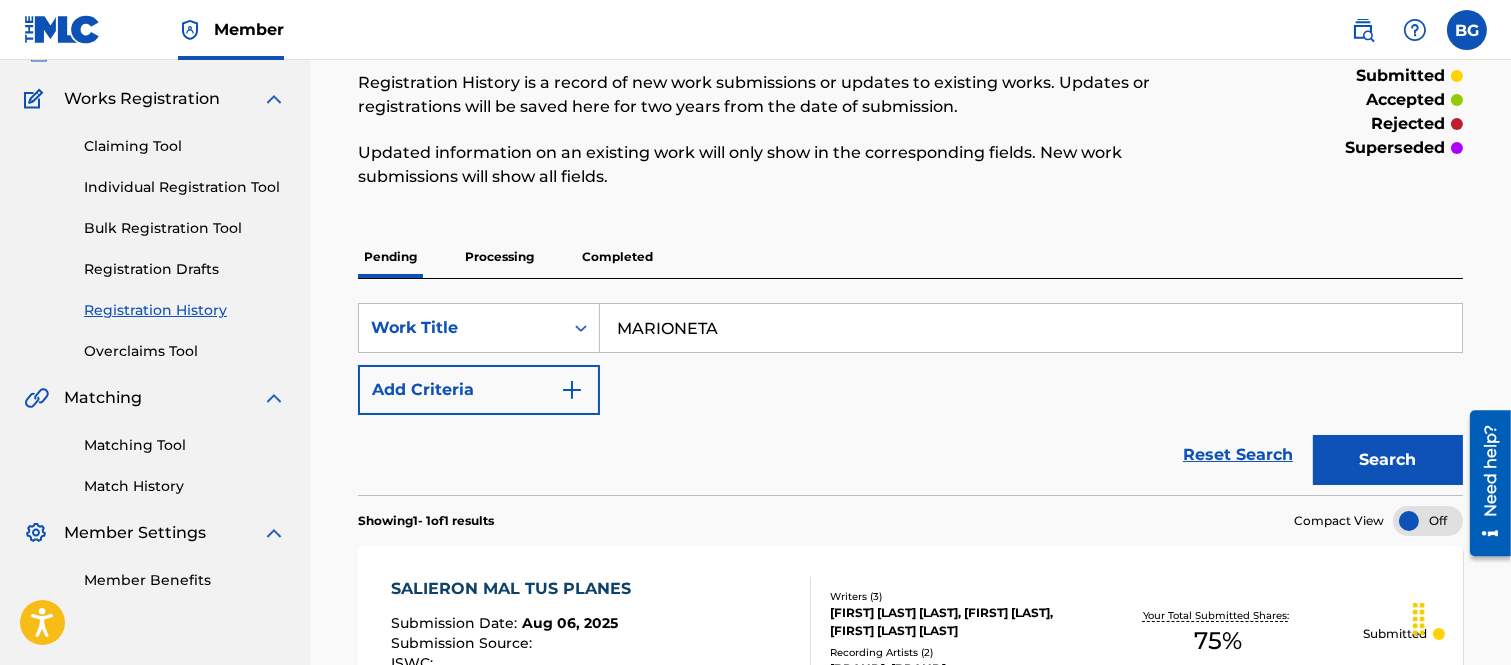 scroll, scrollTop: 222, scrollLeft: 0, axis: vertical 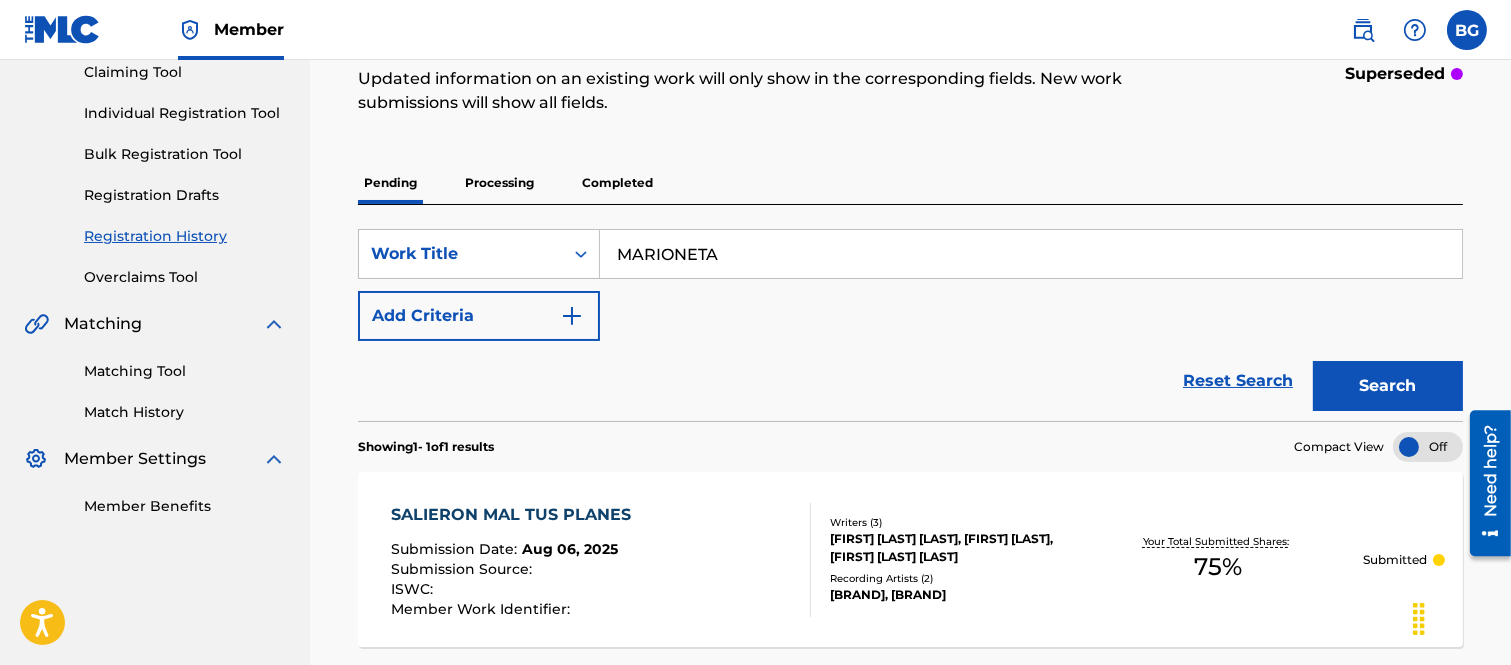 type on "MARIONETA" 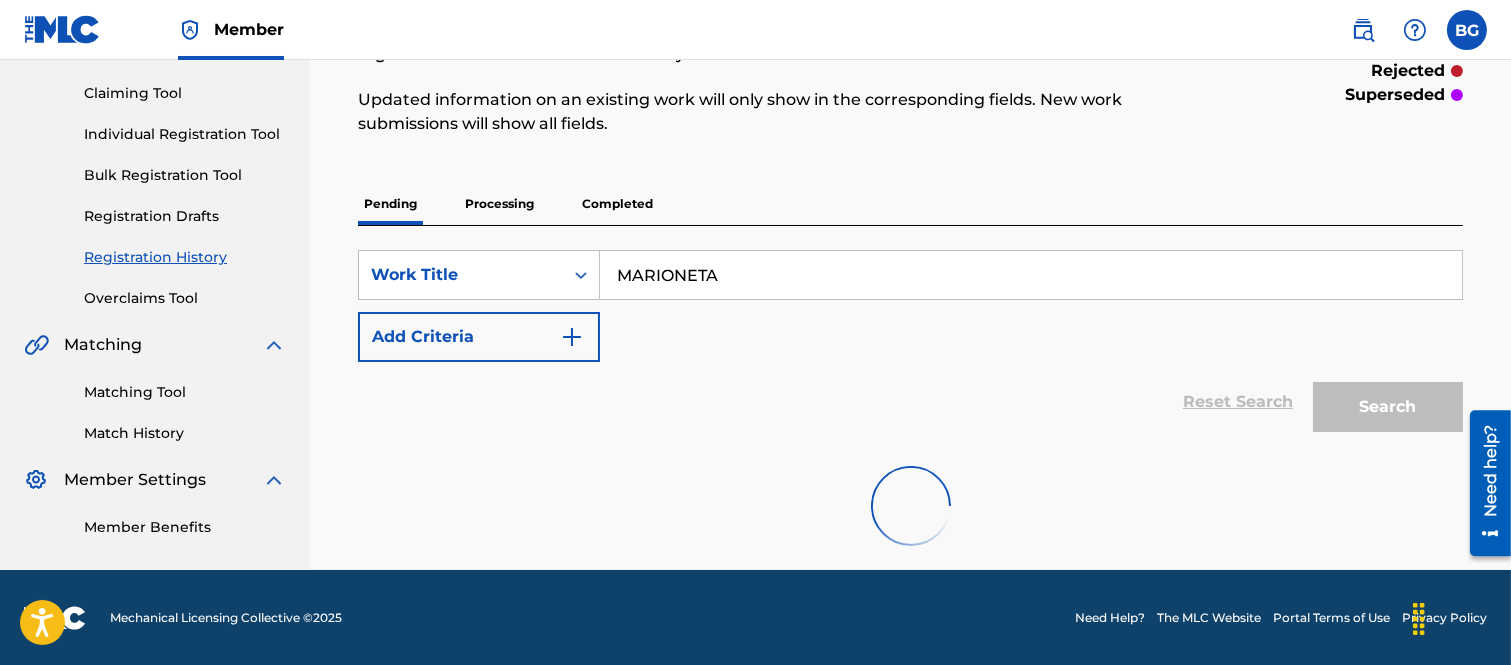 scroll, scrollTop: 198, scrollLeft: 0, axis: vertical 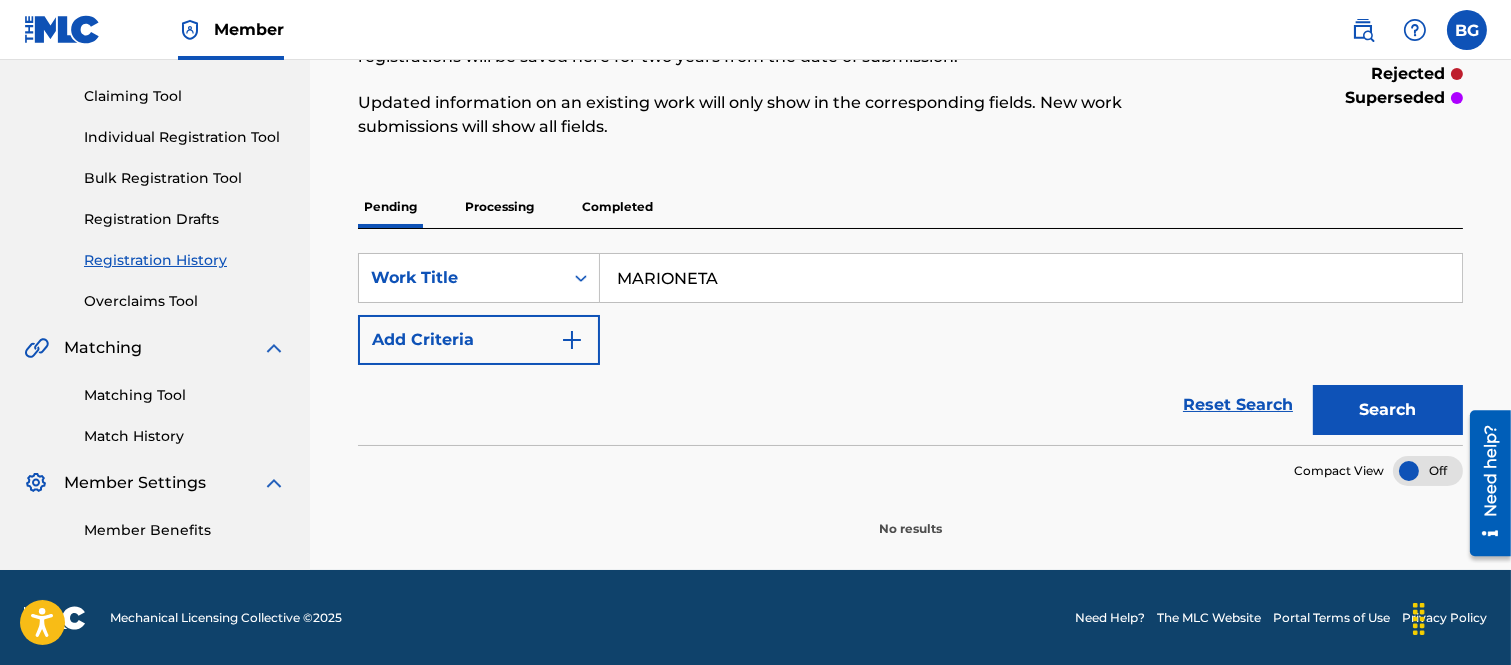 click on "Processing" at bounding box center [499, 207] 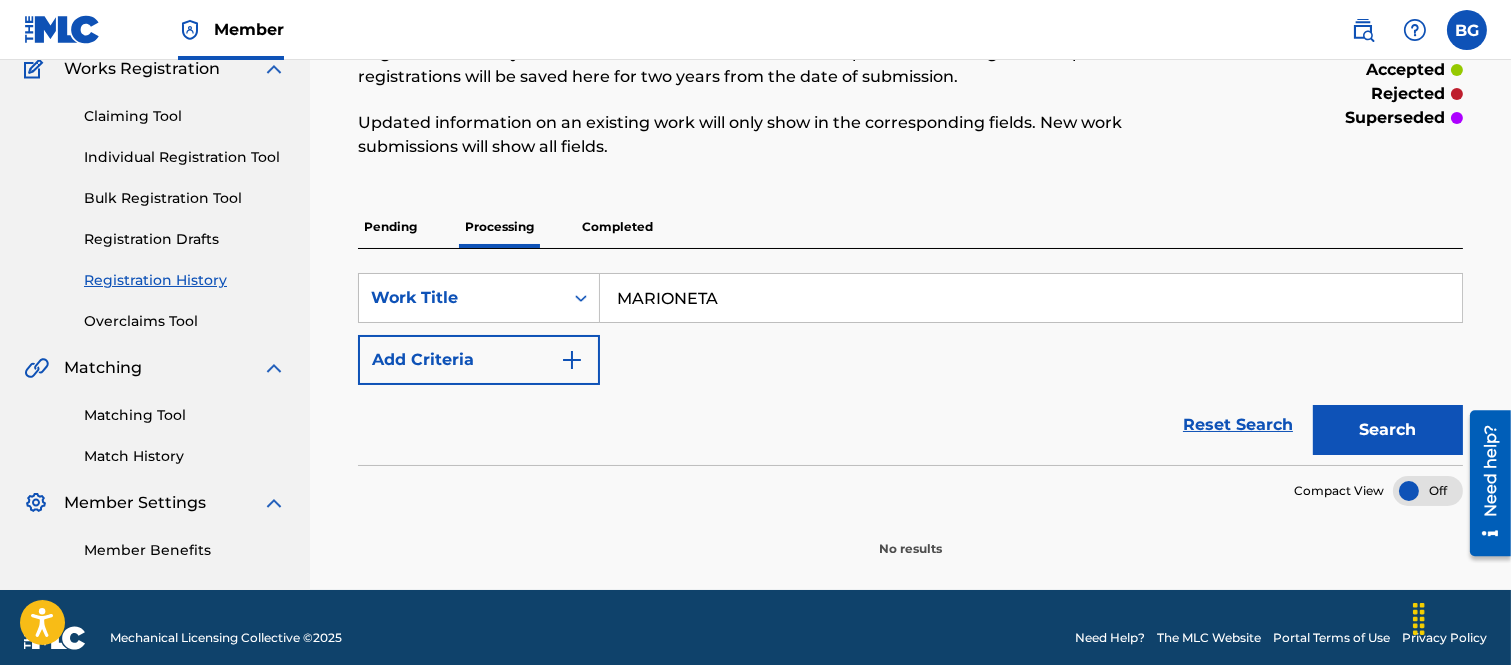 scroll, scrollTop: 198, scrollLeft: 0, axis: vertical 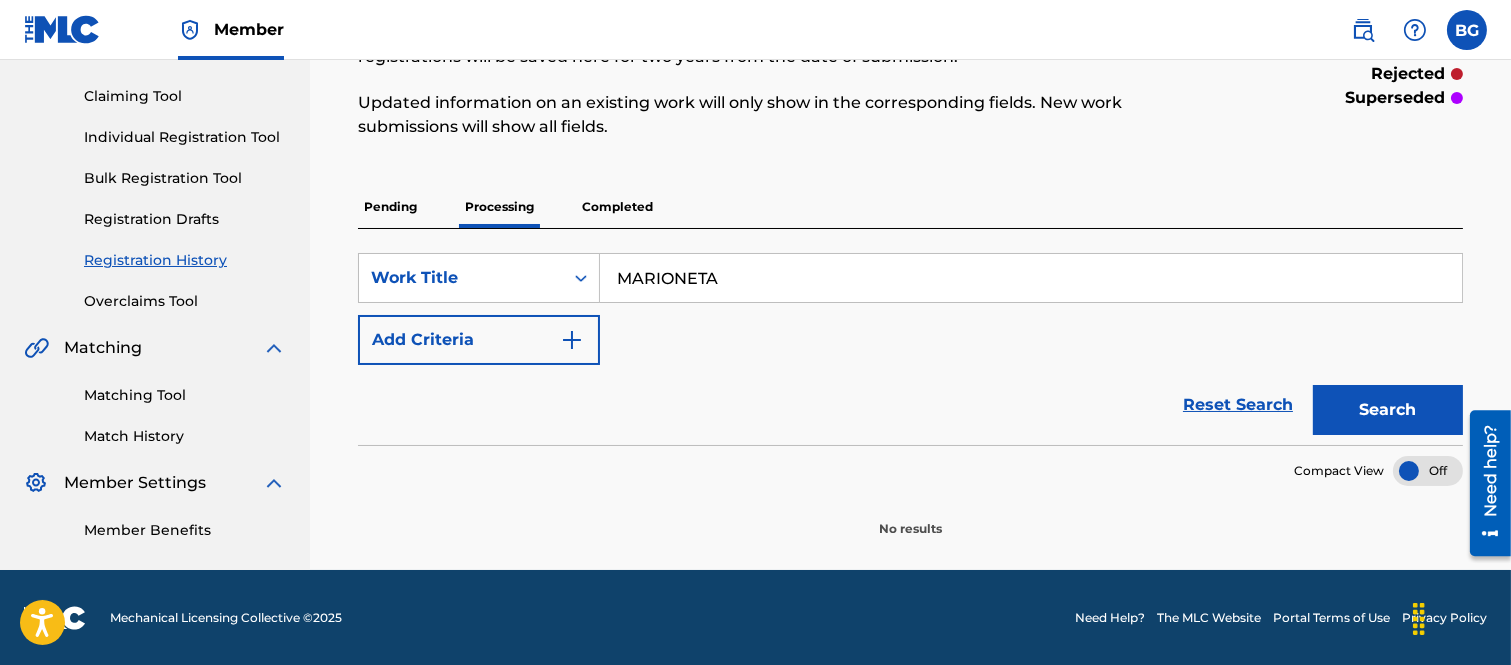 click on "Completed" at bounding box center [617, 207] 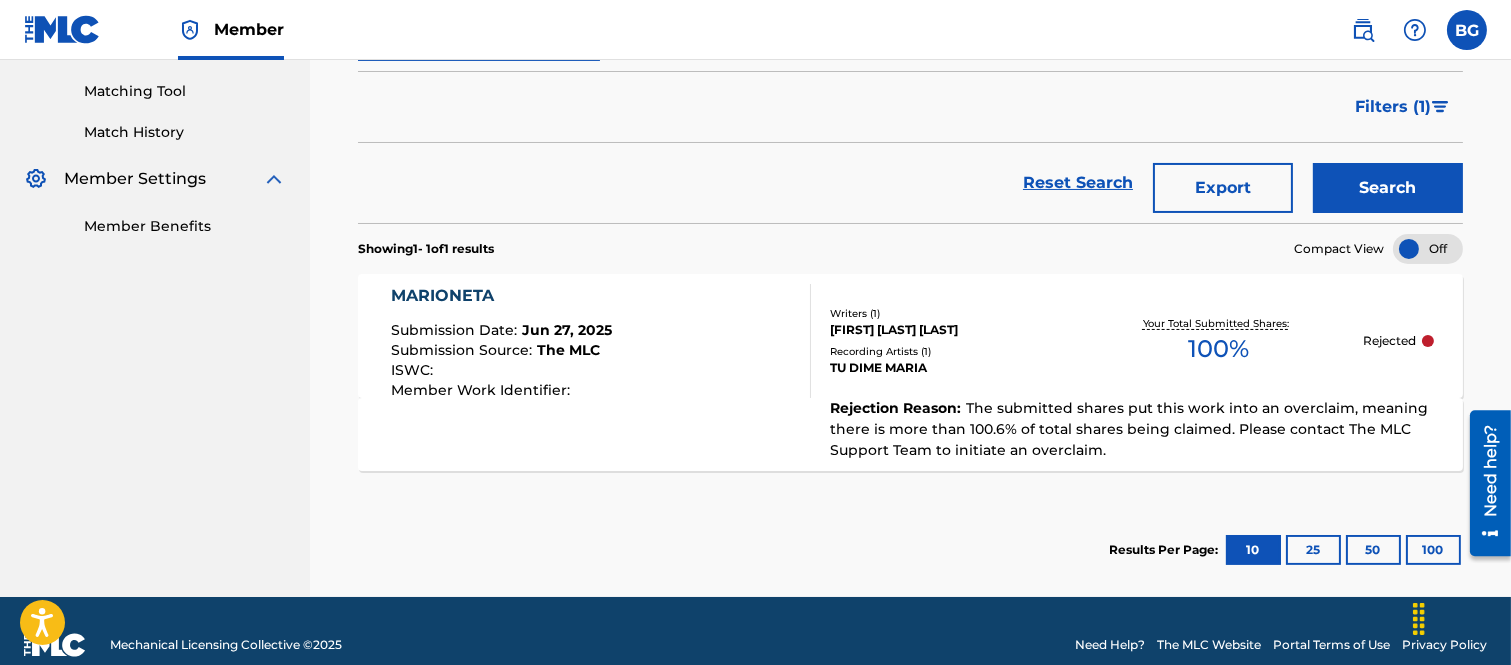 scroll, scrollTop: 530, scrollLeft: 0, axis: vertical 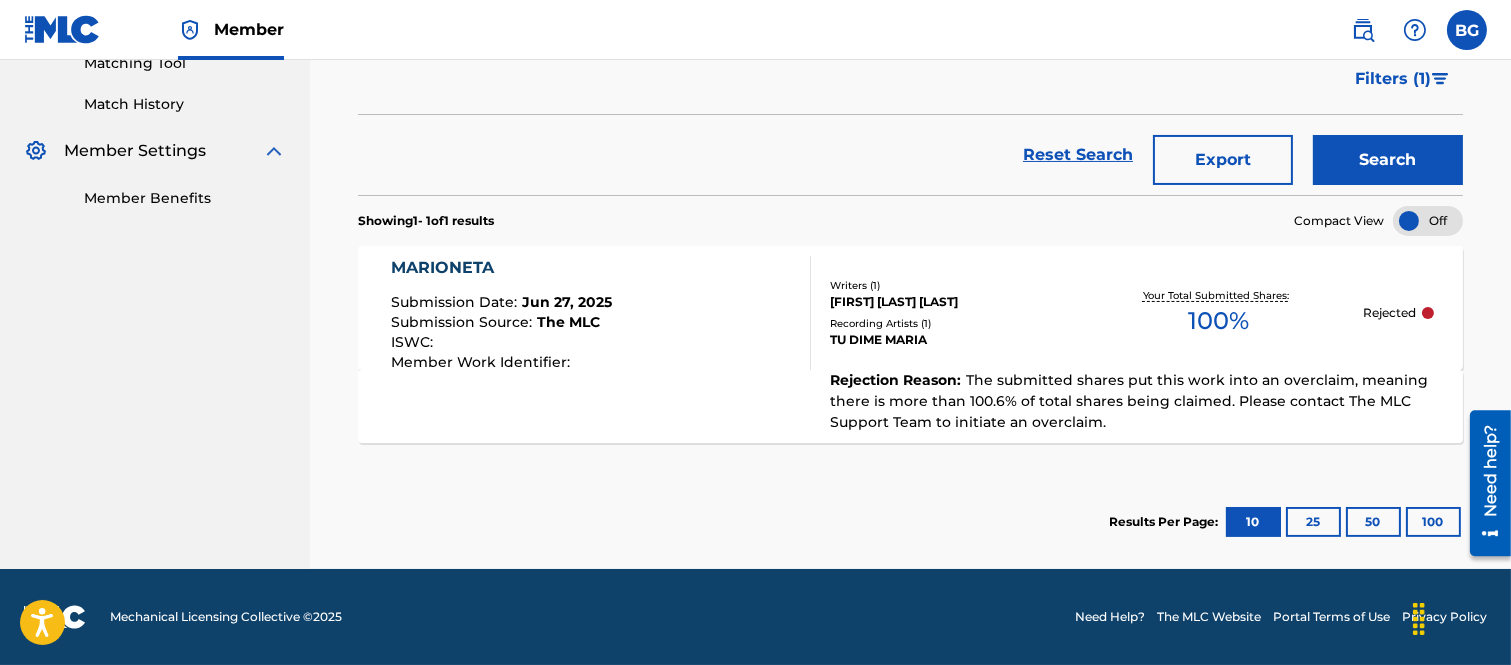 click on "Submission Date :" at bounding box center (456, 302) 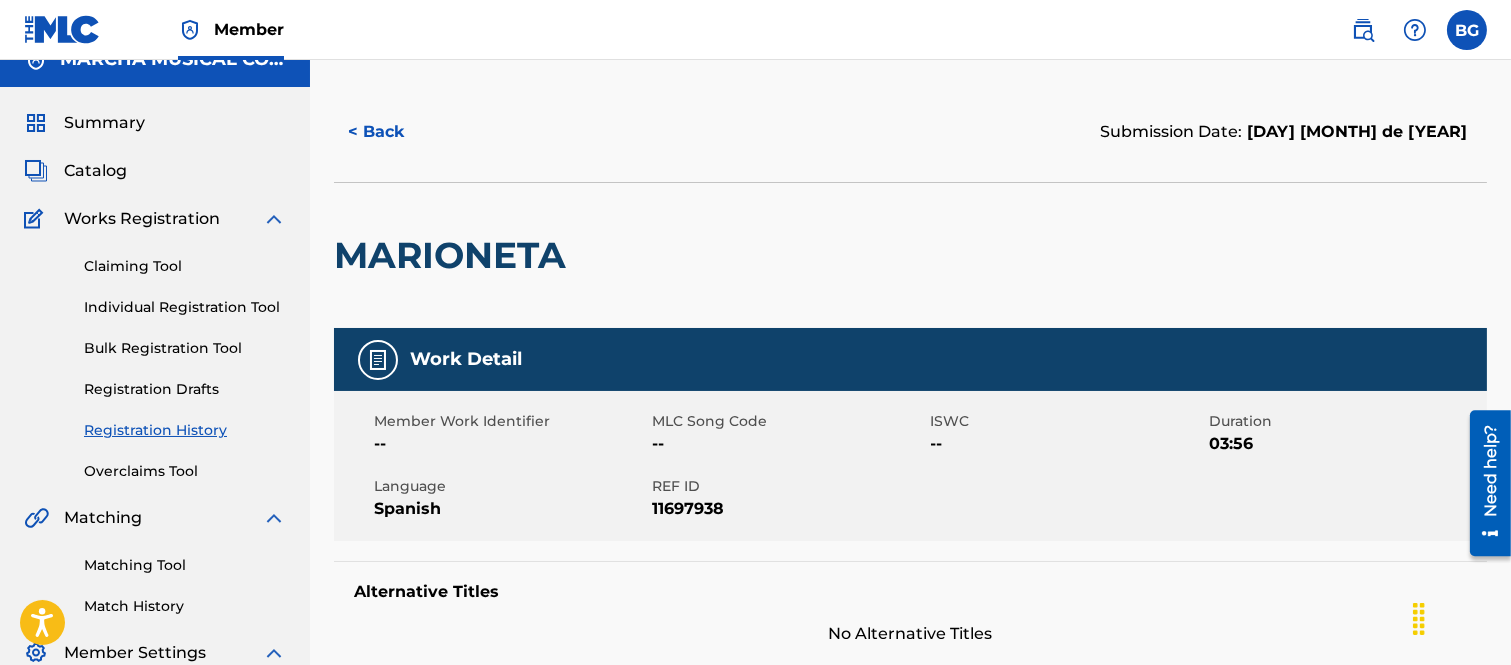 scroll, scrollTop: 0, scrollLeft: 0, axis: both 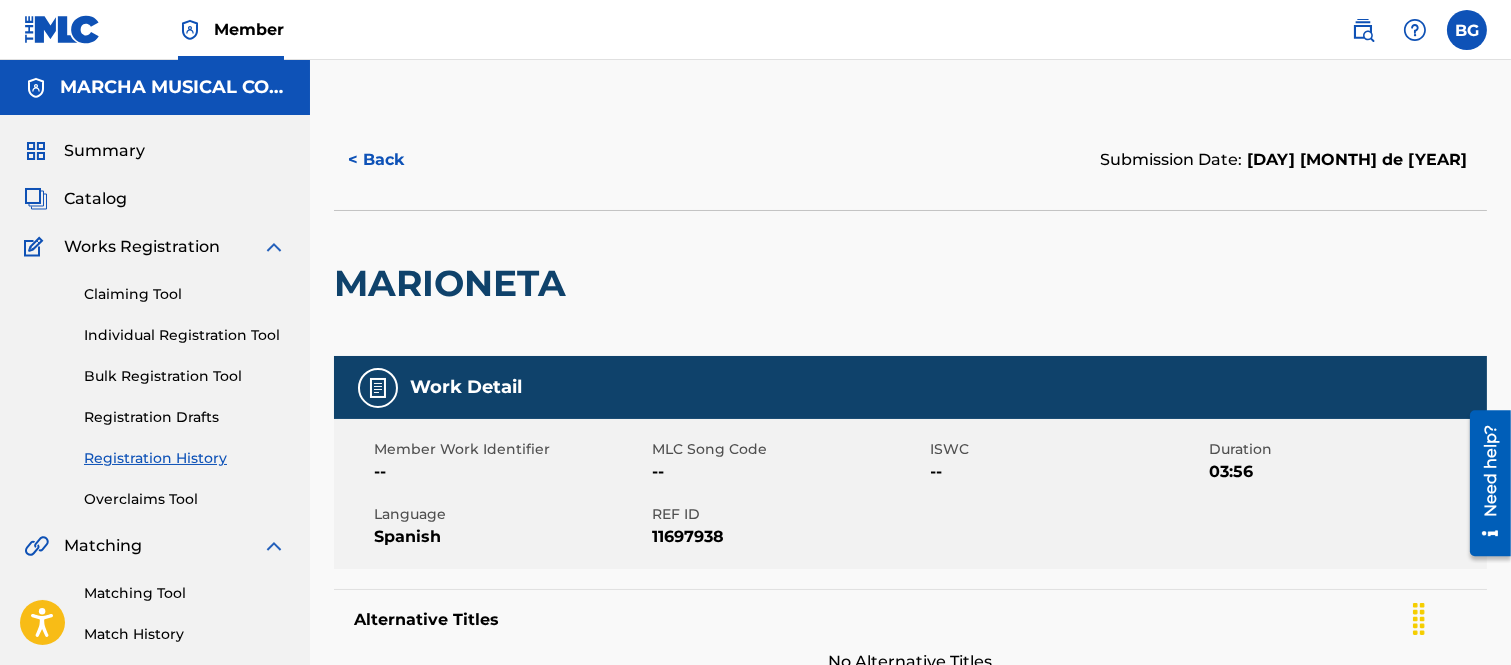 click on "< Back" at bounding box center [394, 160] 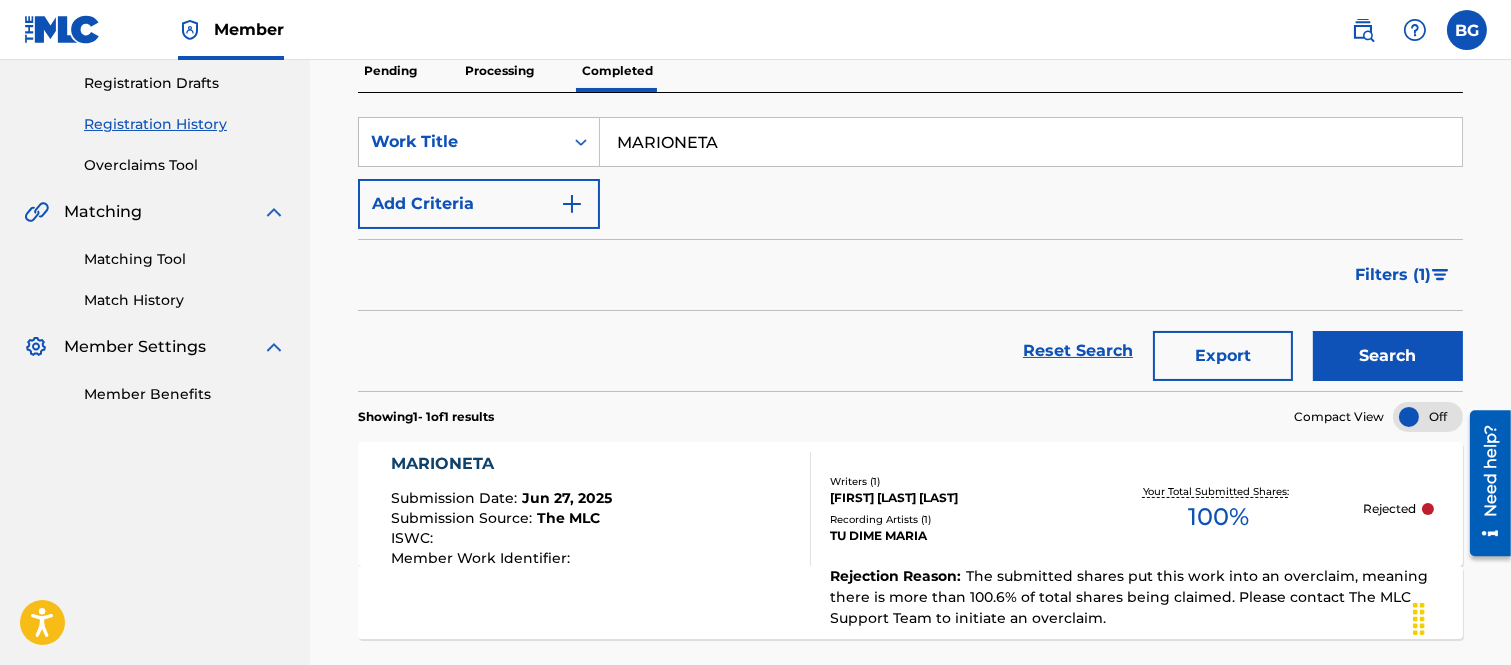 scroll, scrollTop: 526, scrollLeft: 0, axis: vertical 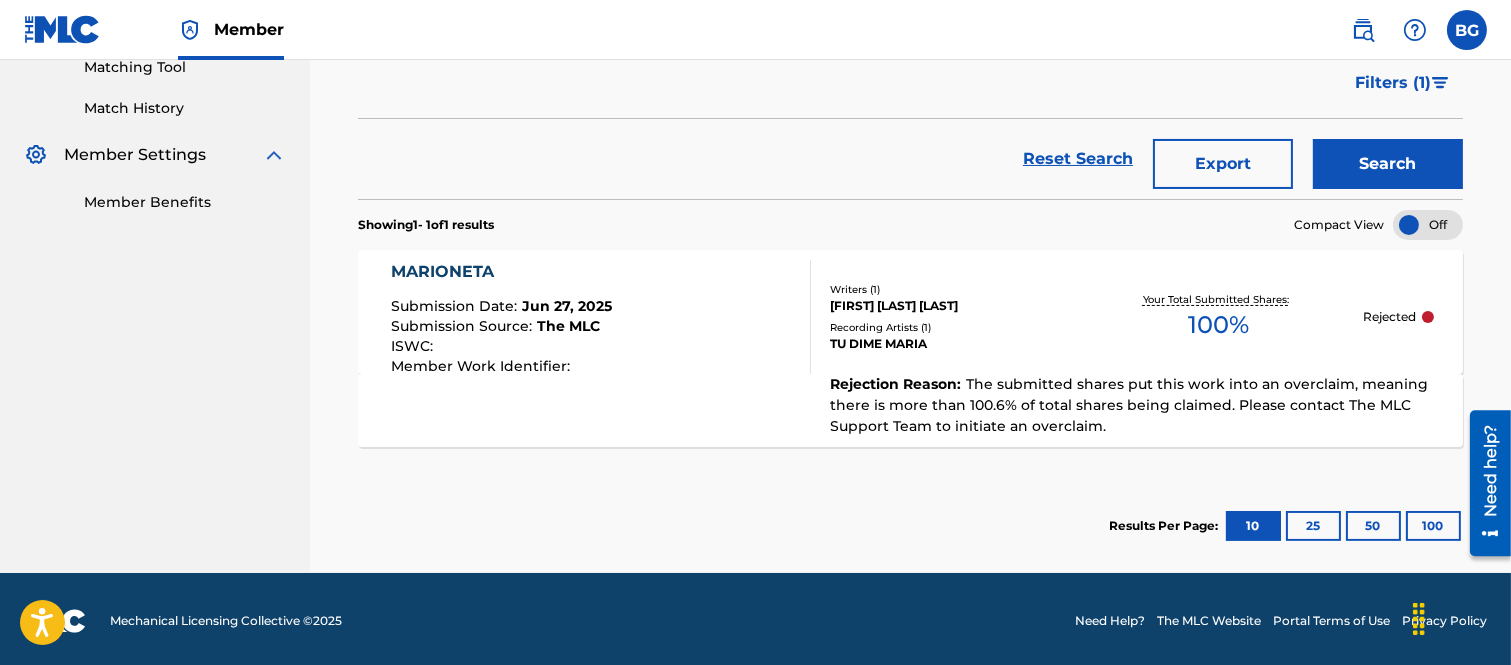 click on "Registration History Registration History is a record of new work submissions or updates to existing works. Updates or registrations will be saved here for two years from the date of submission. Updated information on an existing work will only show in the corresponding fields. New work submissions will show all fields.   submitted   accepted   rejected   superseded Pending Processing Completed Work Title MARIONETA Add Criteria Filter Submission Status   accepted   rejected   superseded Submission Source  CWR   eSong   The MLC  Sort Submission Date Last Updated Remove Filters Apply Filters Filters ( 1 ) Reset Search Export Search Showing  1  -   1  of  1   results   Compact View MARIONETA Submission Date : [DATE] Submission Source : The MLC ISWC : Member Work Identifier : Writers ( 1 ) [FIRST] [LAST] [LAST] Recording Artists ( 1 ) TU DIME MARIA Your Total Submitted Shares: 100 %   Rejected Rejection Reason : Results Per Page: 10 25 50 100" at bounding box center [910, 78] 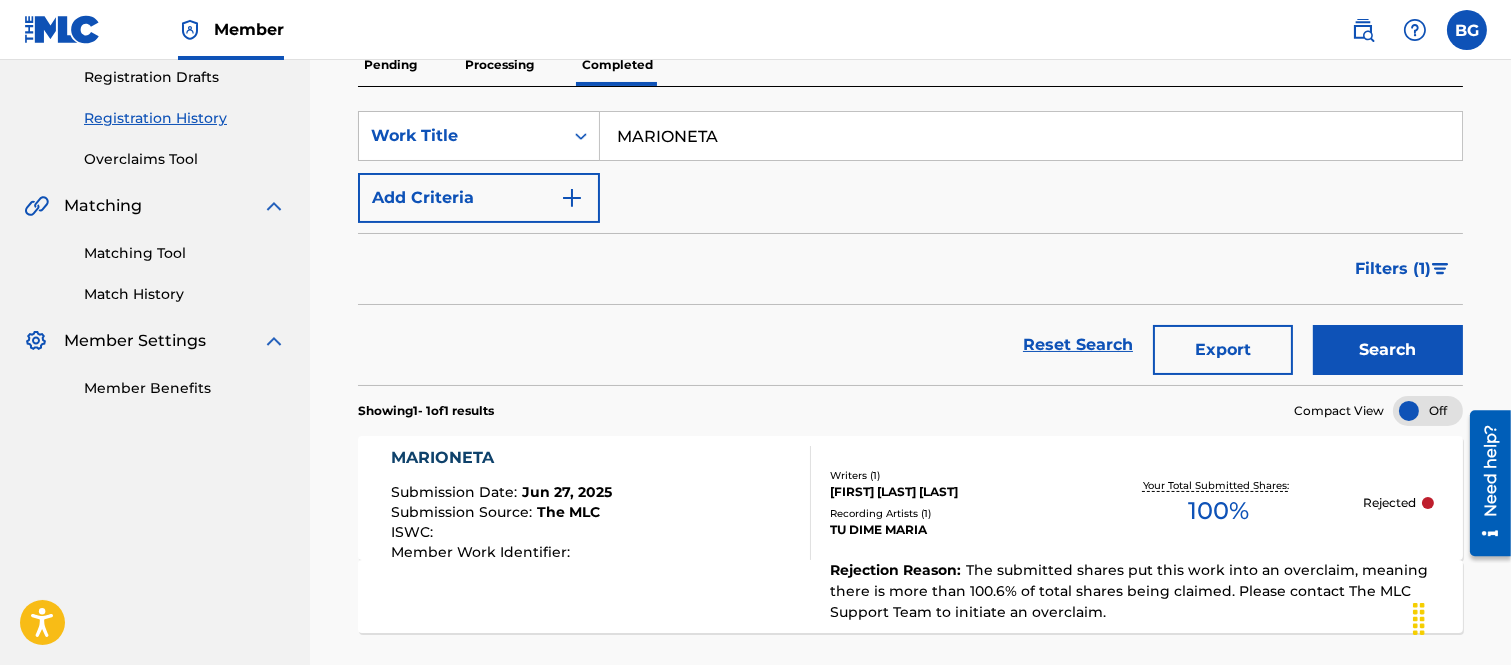 scroll, scrollTop: 530, scrollLeft: 0, axis: vertical 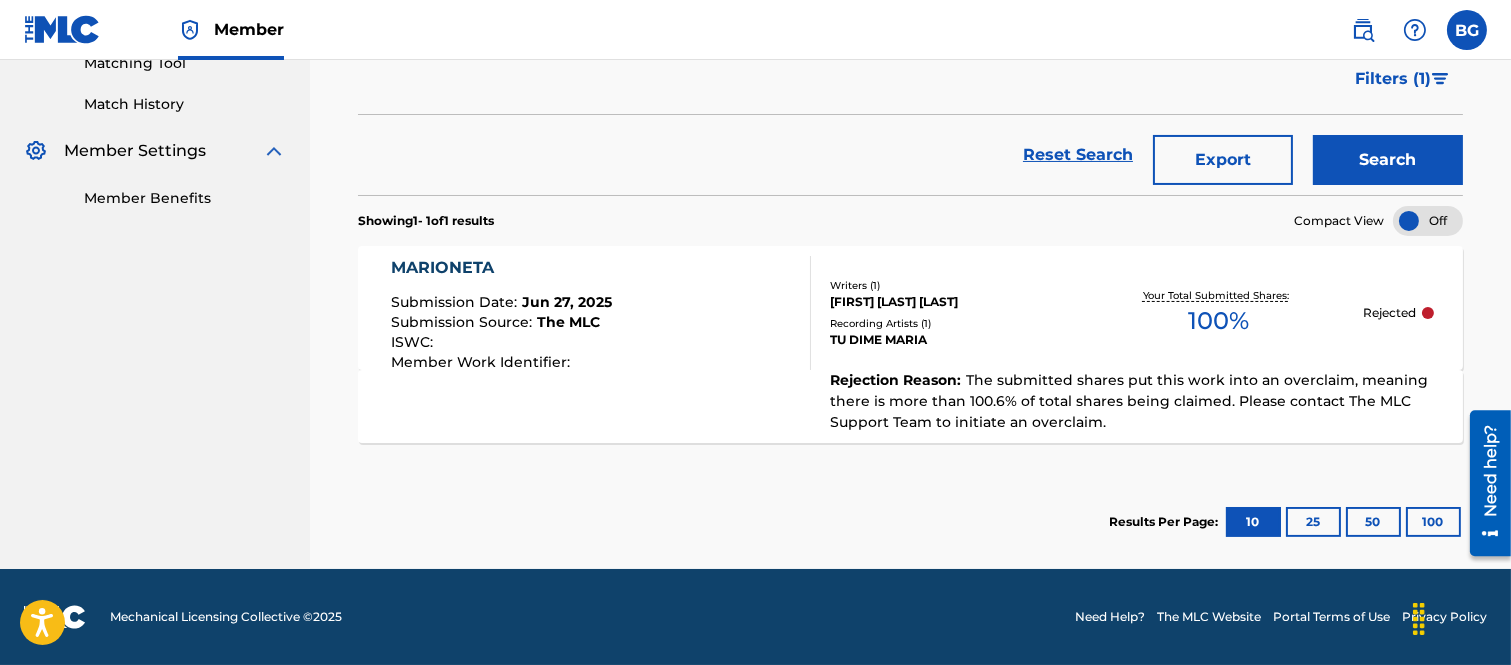 click on "MARIONETA" at bounding box center [501, 268] 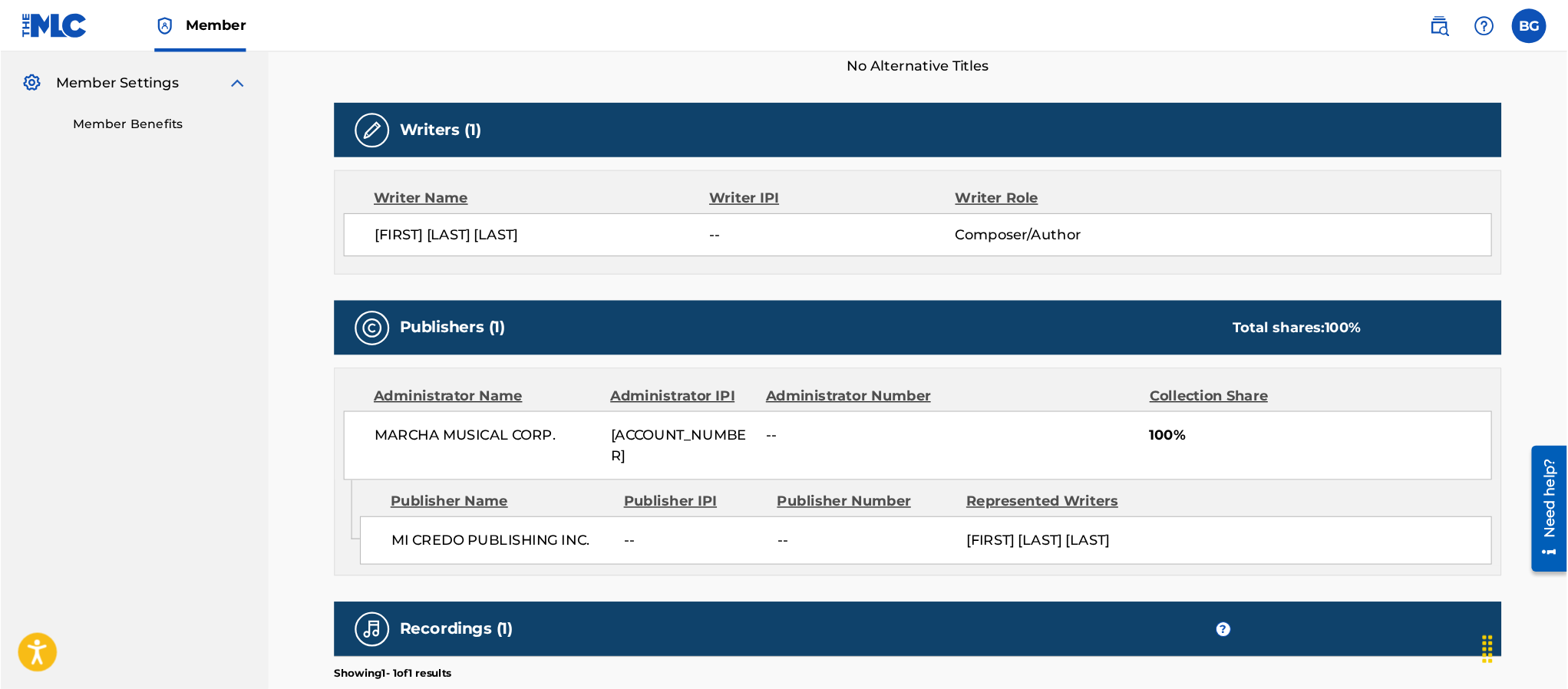 scroll, scrollTop: 449, scrollLeft: 0, axis: vertical 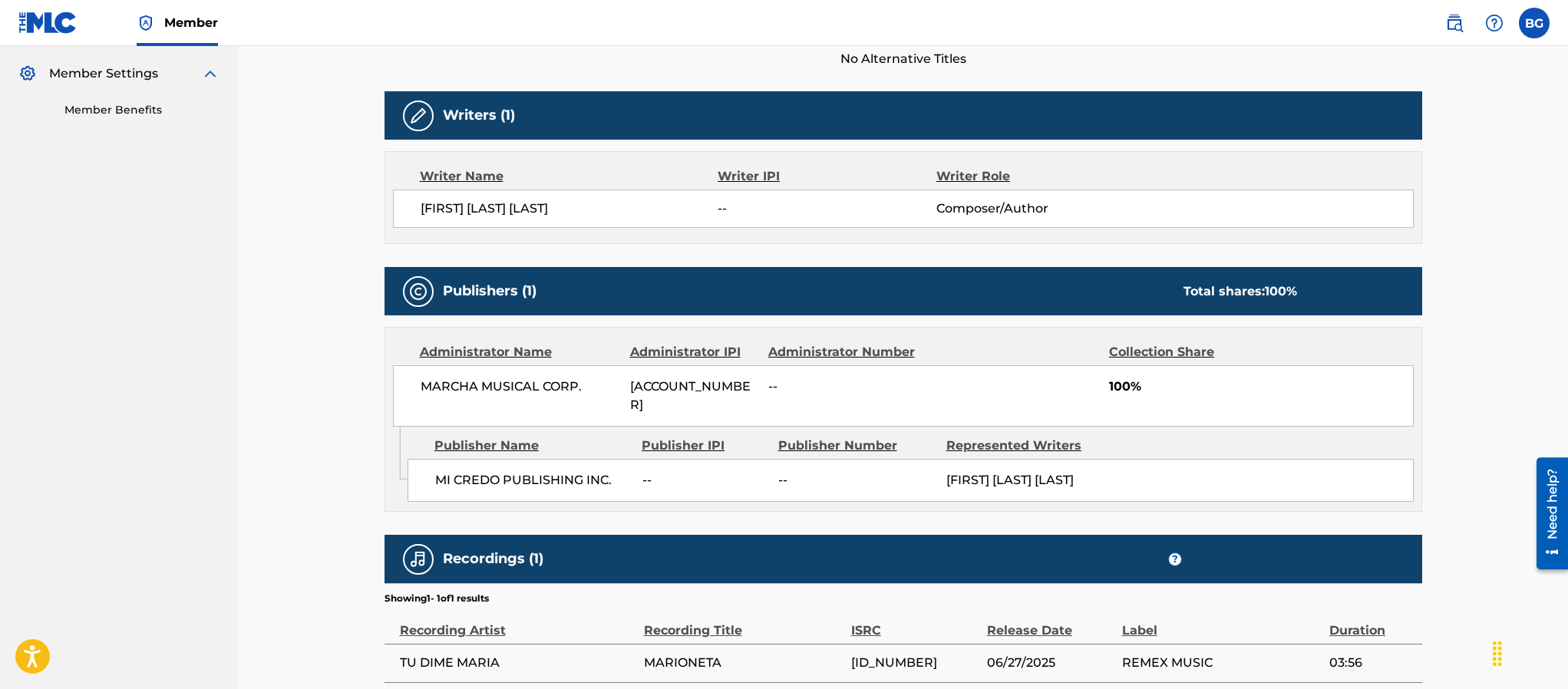 drag, startPoint x: 985, startPoint y: 1, endPoint x: 286, endPoint y: 240, distance: 738.73 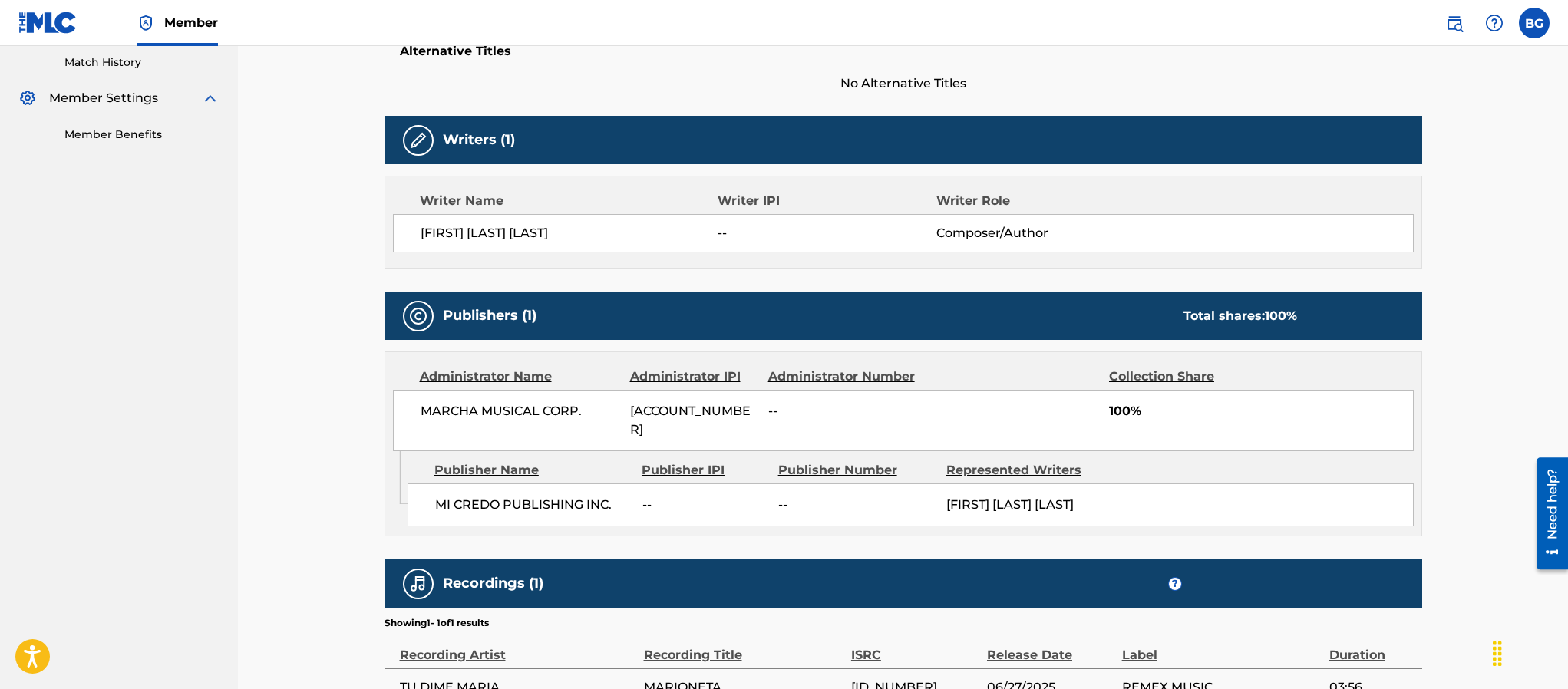 scroll, scrollTop: 449, scrollLeft: 0, axis: vertical 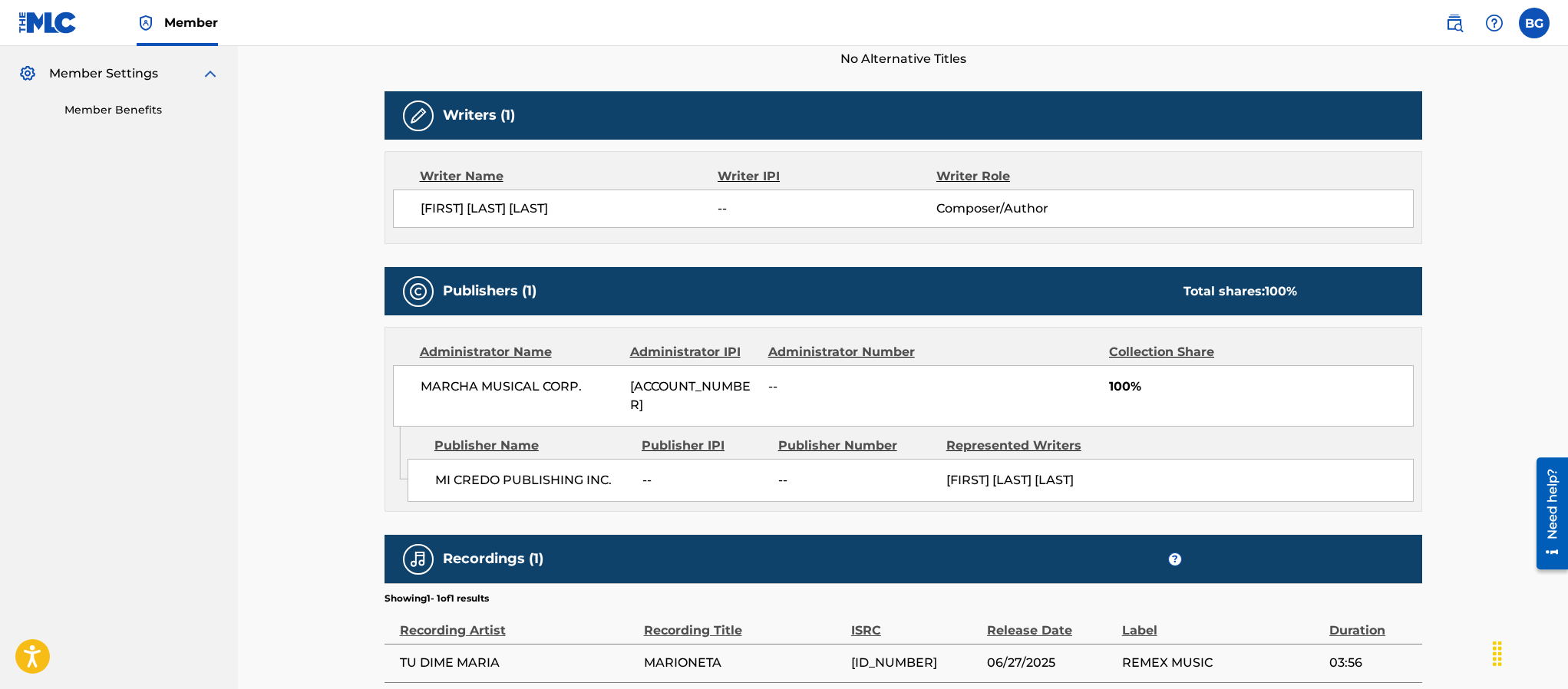click on "Submission Date: [DATE] MARIONETA     Work Detail   Member Work Identifier -- MLC Song Code -- ISWC -- Duration 03:56 Language Spanish REF ID 11697938 Alternative Titles No Alternative Titles Writers   (1) Writer Name Writer IPI Writer Role [FIRST] [LAST] [LAST] -- Composer/Author Publishers   (1) Total shares:  100 % Administrator Name Administrator IPI Administrator Number Collection Share MARCHA MUSICAL CORP. [ACCOUNT_NUMBER] -- 100% Admin Original Publisher Connecting Line Publisher Name Publisher IPI Publisher Number Represented Writers MI CREDO PUBLISHING INC. -- -- [FIRST] [LAST] [LAST] Total shares:  100 % Recordings   (1) ? Showing  1  -   1  of  1   results   Recording Artist Recording Title ISRC Release Date Label Duration TU DIME MARIA MARIONETA [ID_NUMBER] [DATE] REMEX MUSIC 03:56" at bounding box center (903, 170) 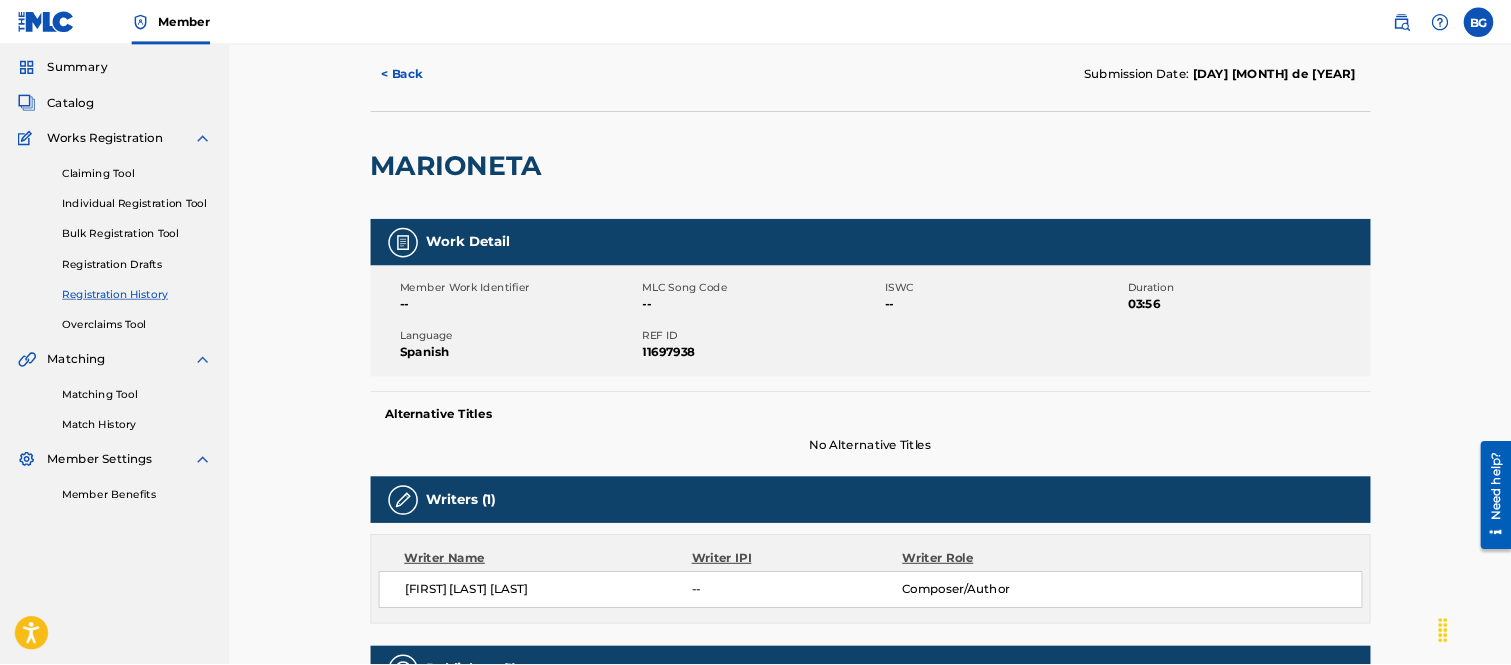 scroll, scrollTop: 0, scrollLeft: 0, axis: both 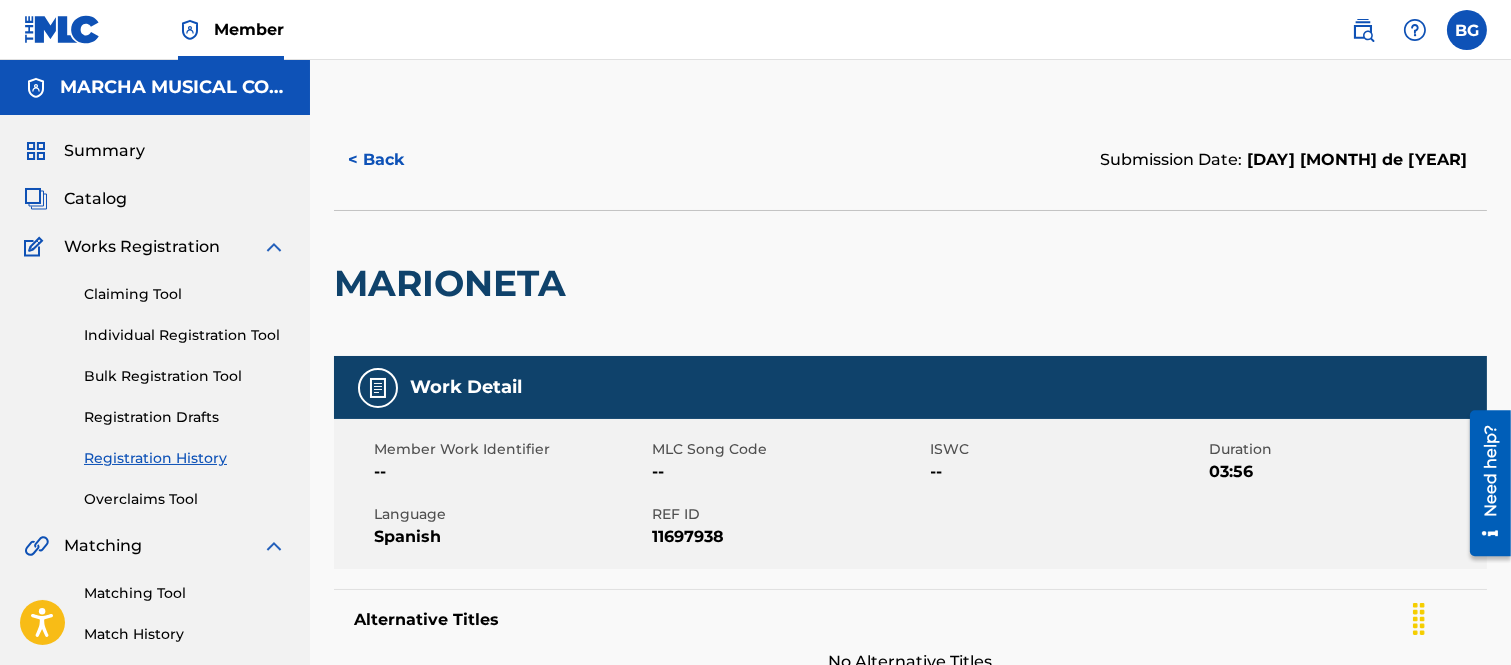 drag, startPoint x: 978, startPoint y: 4, endPoint x: 873, endPoint y: 136, distance: 168.66832 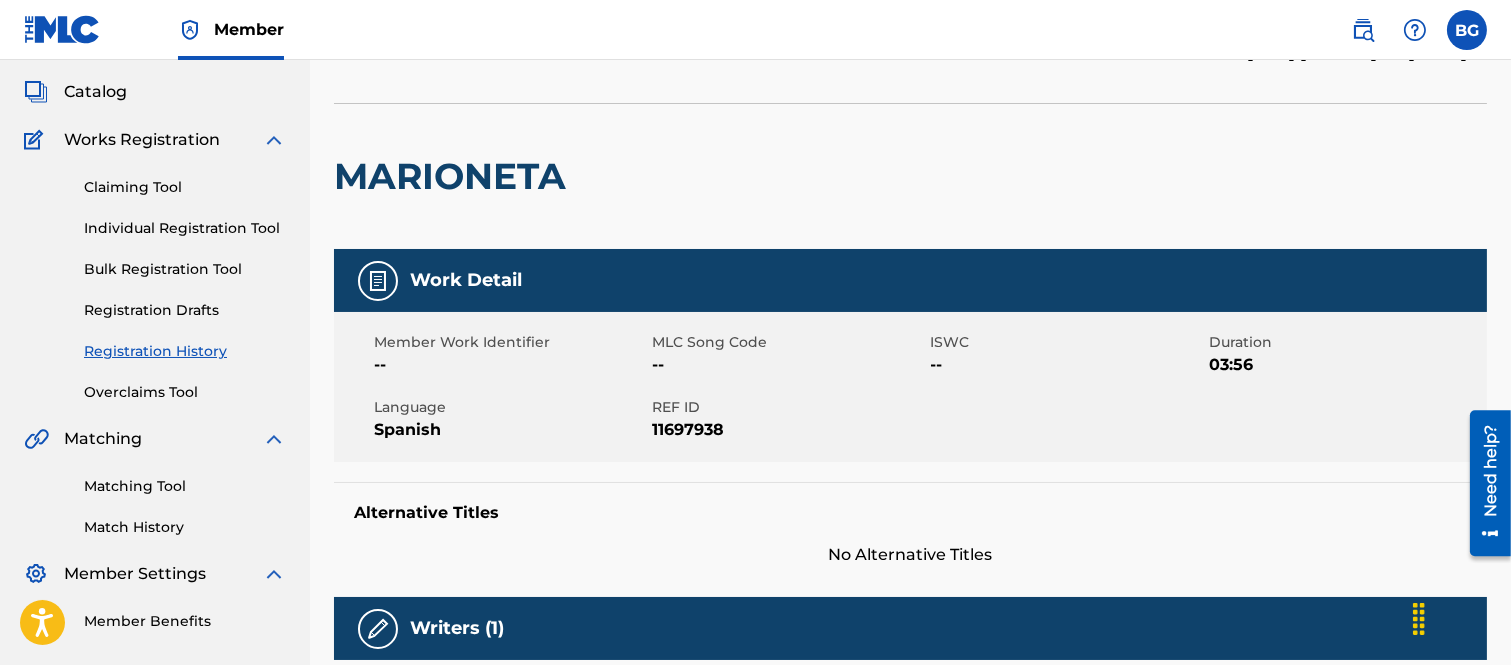 scroll, scrollTop: 0, scrollLeft: 0, axis: both 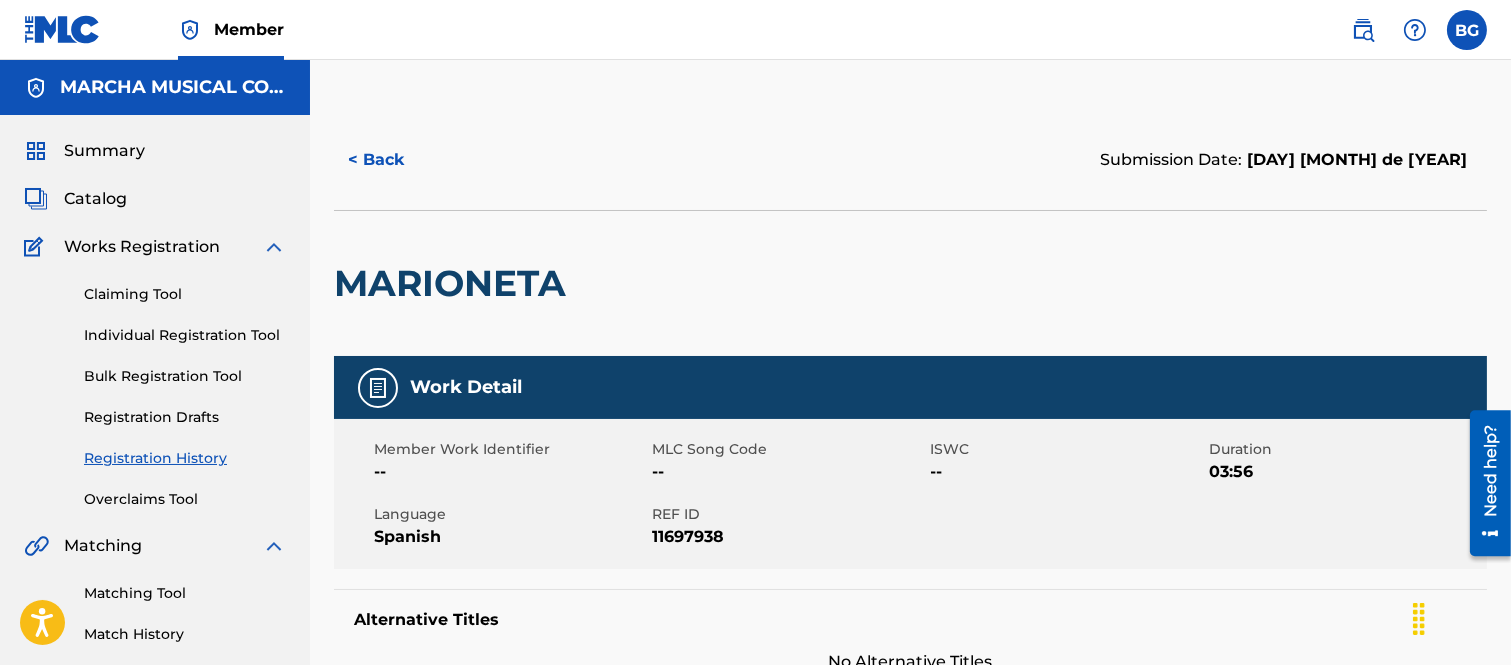click on "< Back" at bounding box center [394, 160] 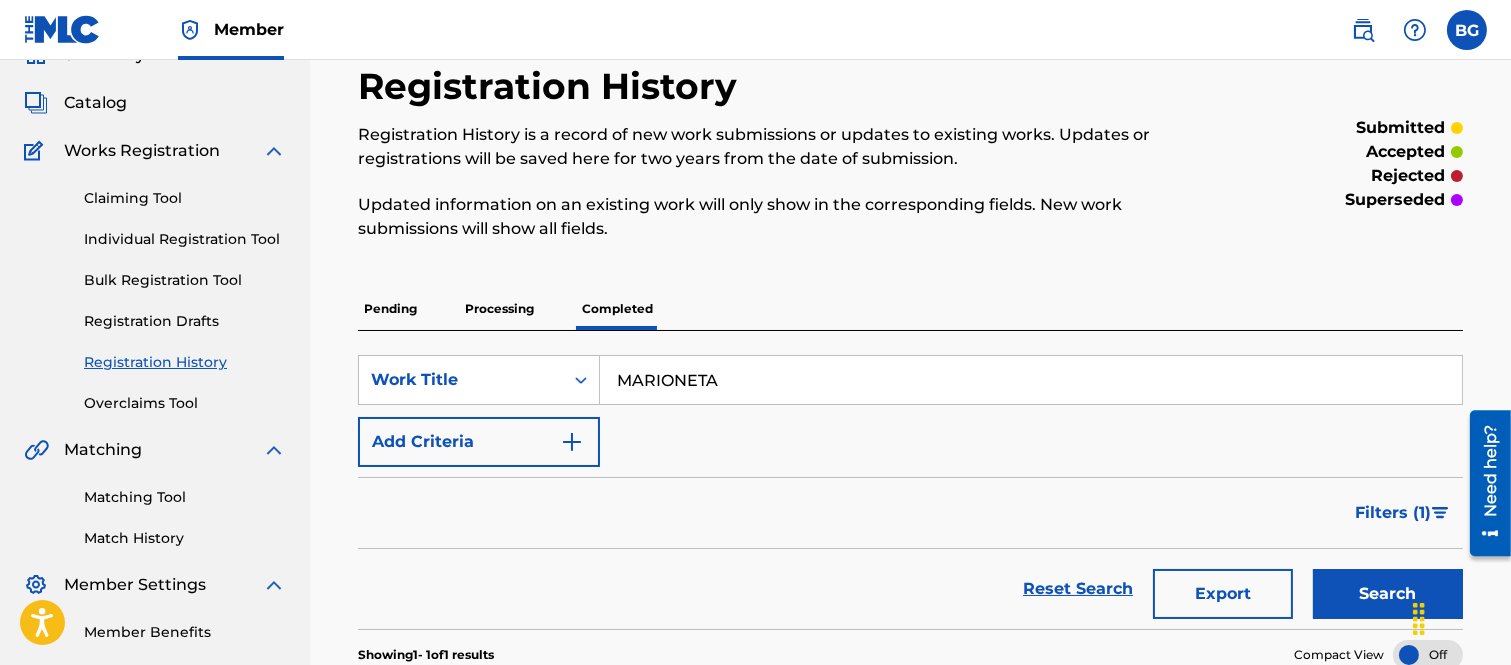 scroll, scrollTop: 0, scrollLeft: 0, axis: both 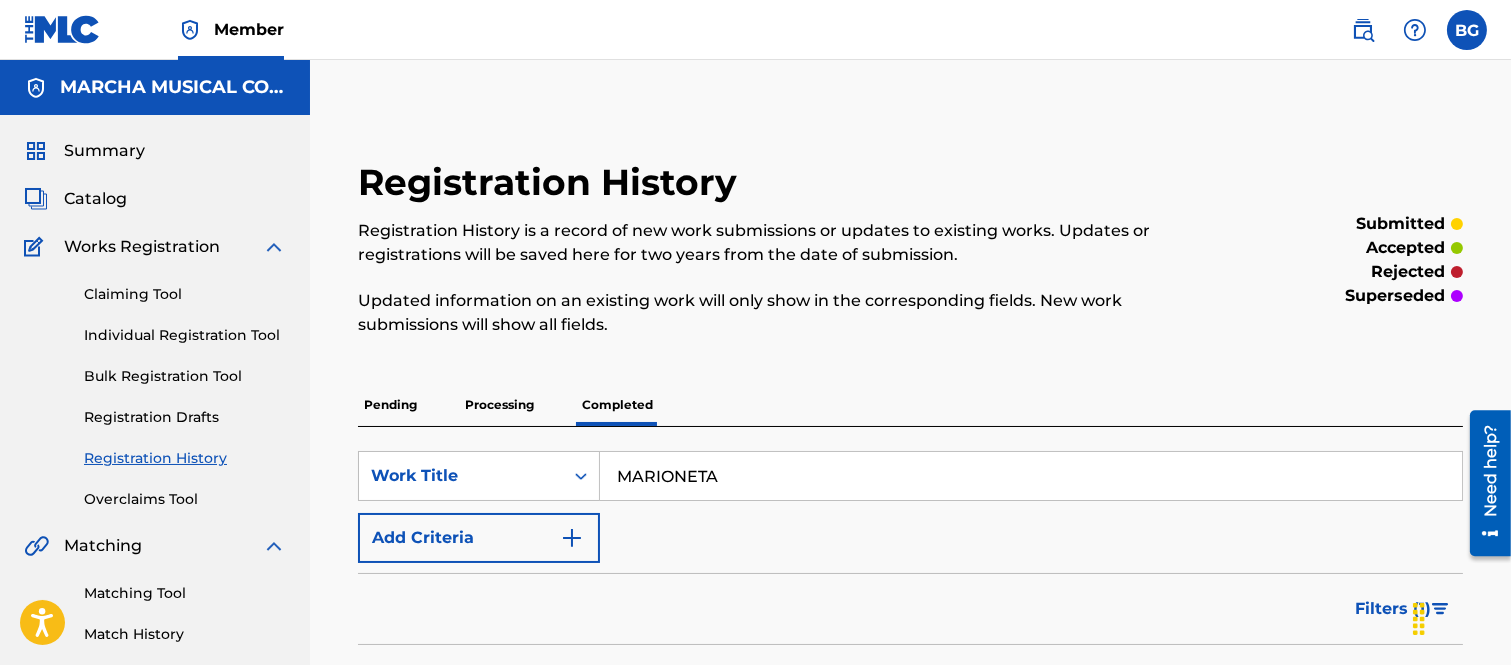 click on "Individual Registration Tool" at bounding box center [185, 335] 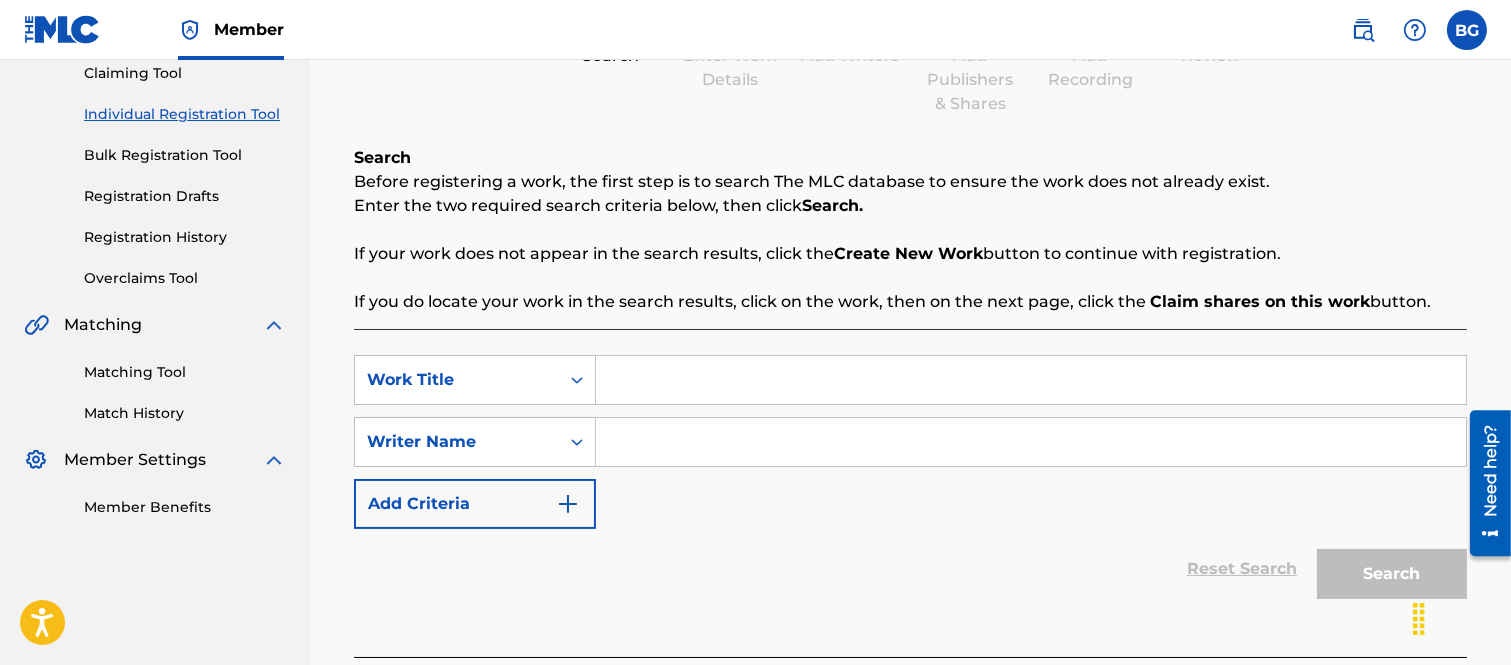 scroll, scrollTop: 222, scrollLeft: 0, axis: vertical 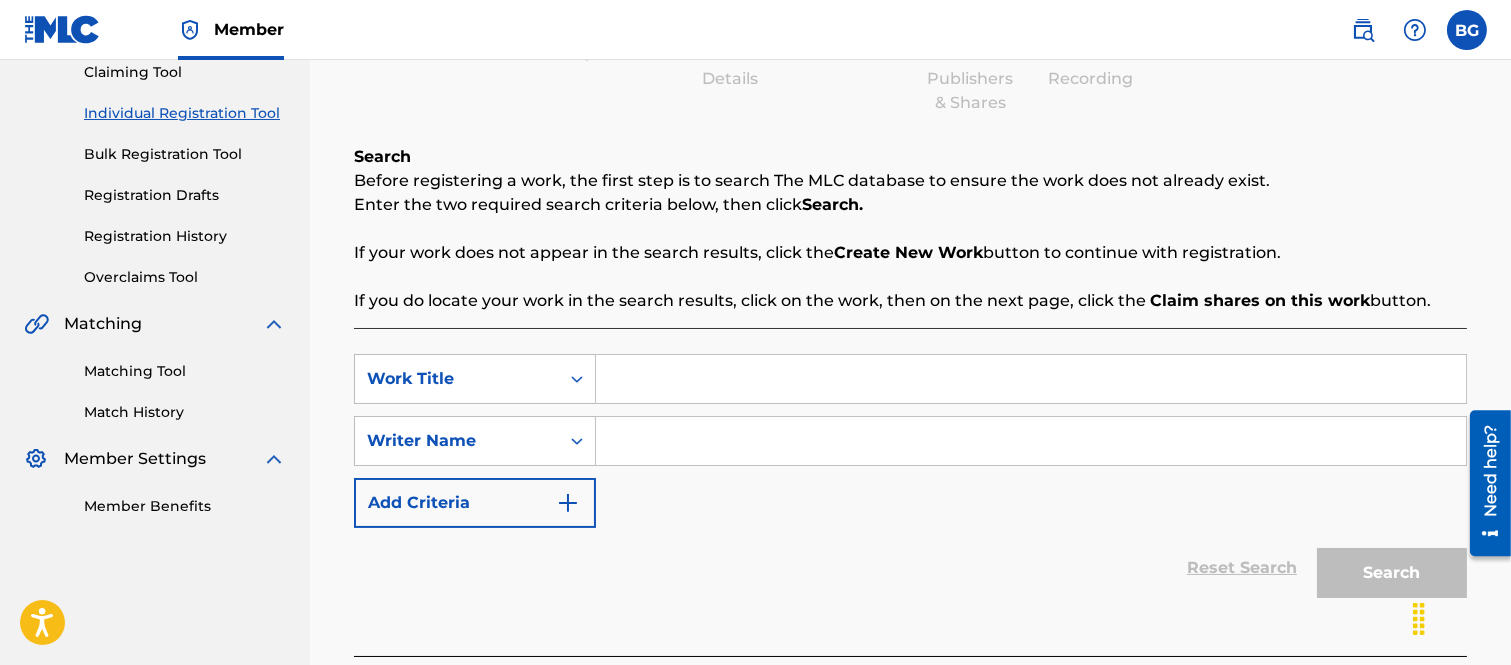 click at bounding box center [1031, 379] 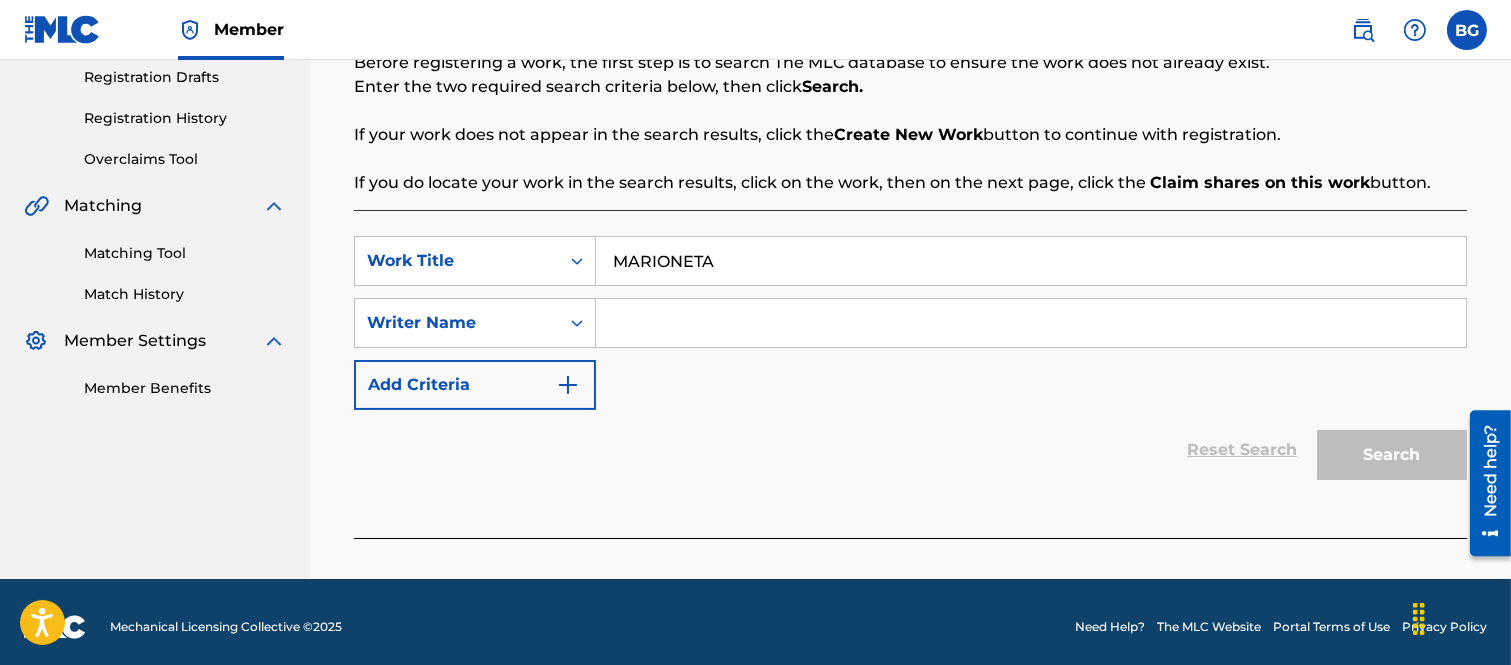 scroll, scrollTop: 350, scrollLeft: 0, axis: vertical 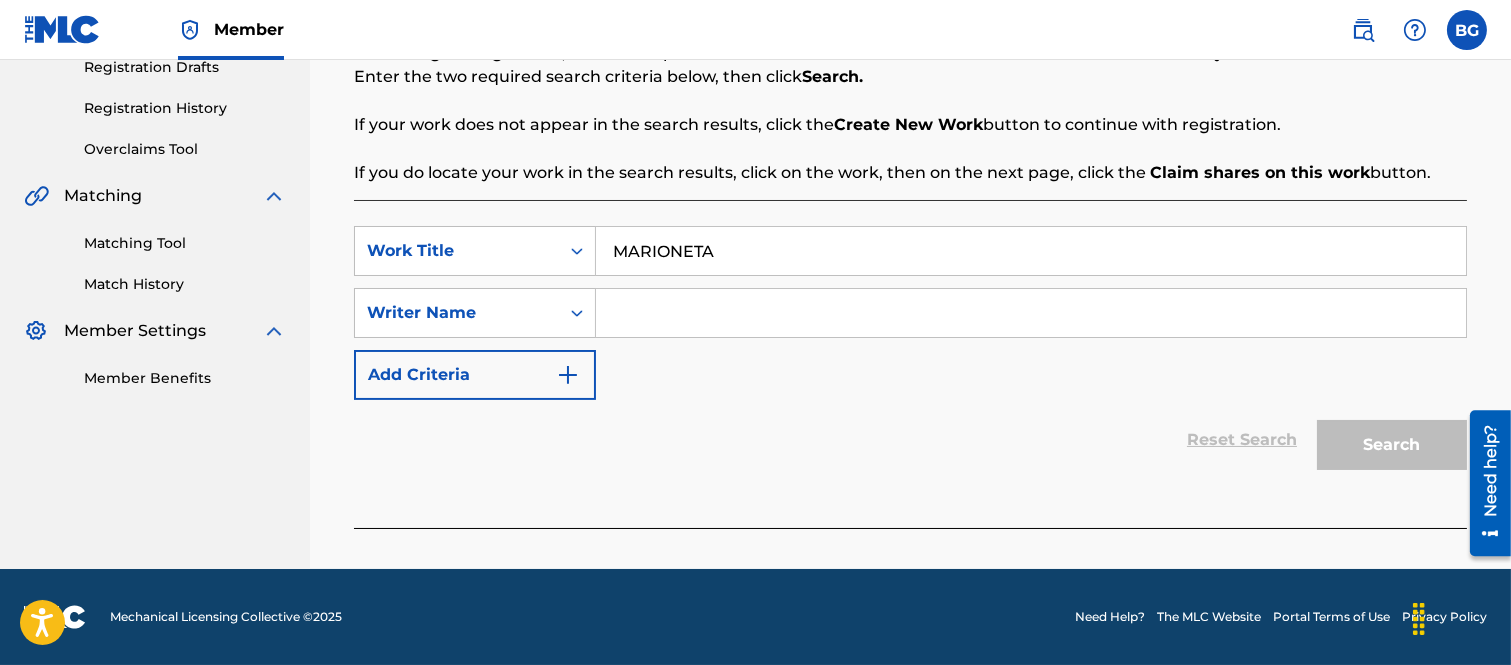 type on "MARIONETA" 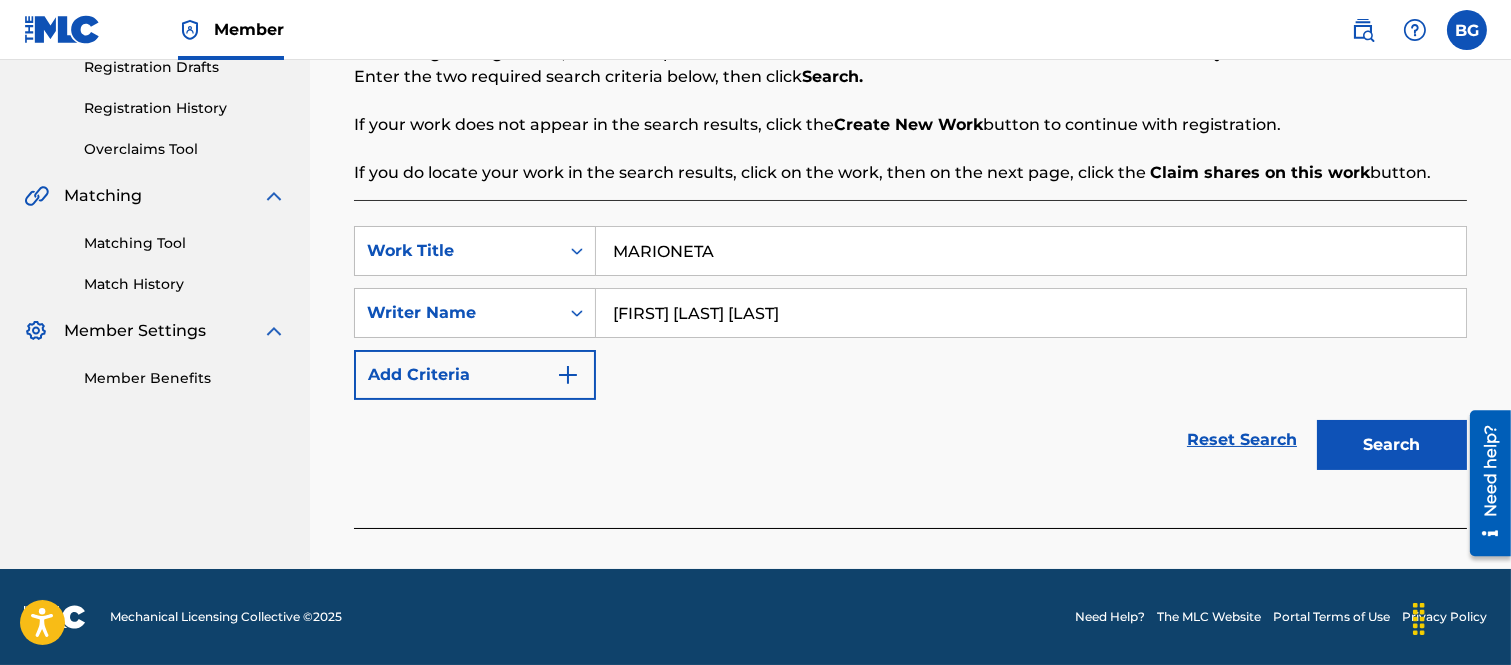 type on "[FIRST] [LAST] [LAST]" 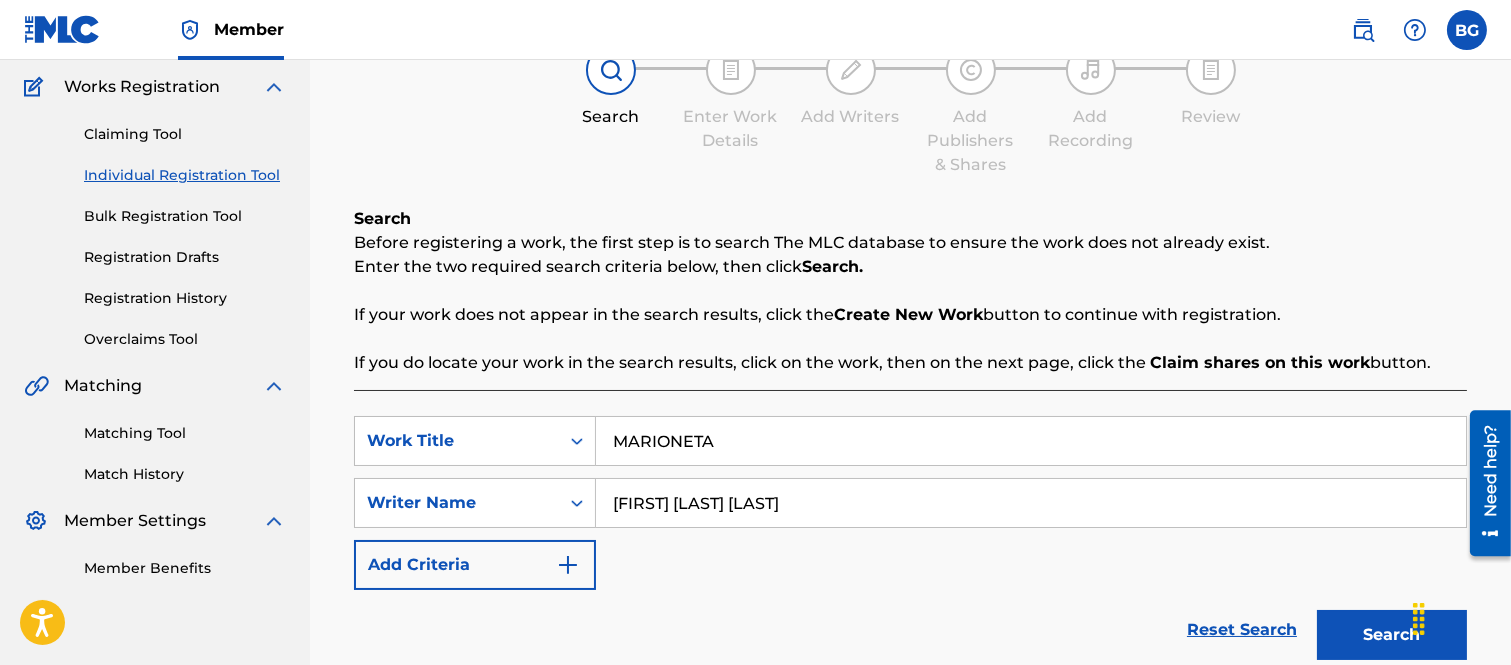 scroll, scrollTop: 135, scrollLeft: 0, axis: vertical 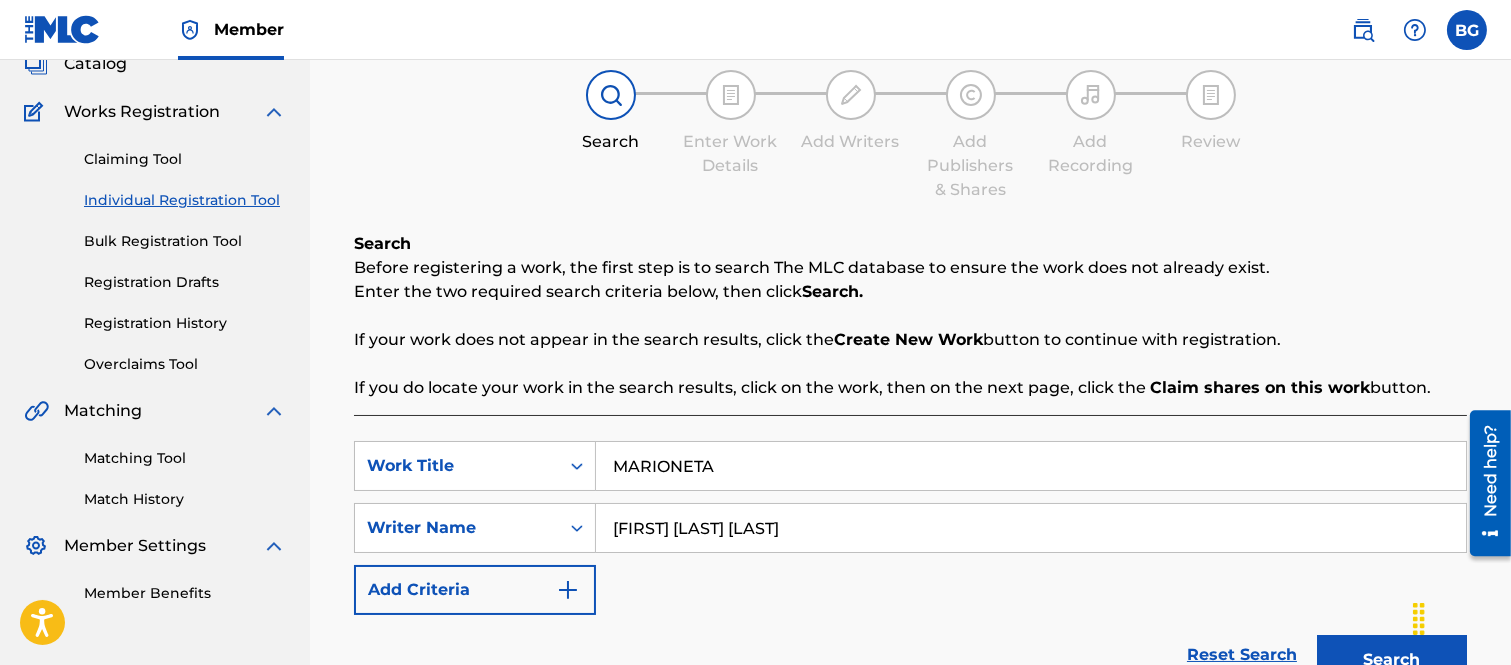 click on "Overclaims Tool" at bounding box center [185, 364] 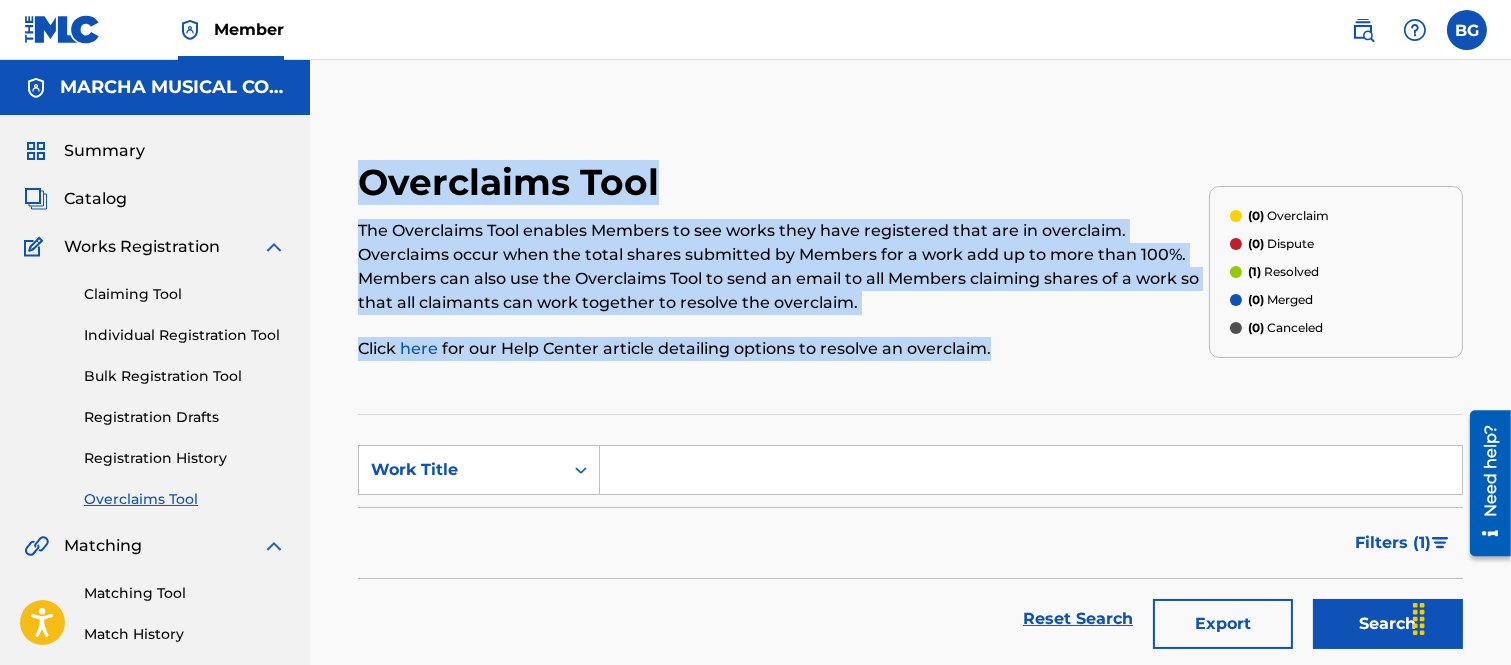 drag, startPoint x: 362, startPoint y: 181, endPoint x: 988, endPoint y: 344, distance: 646.8732 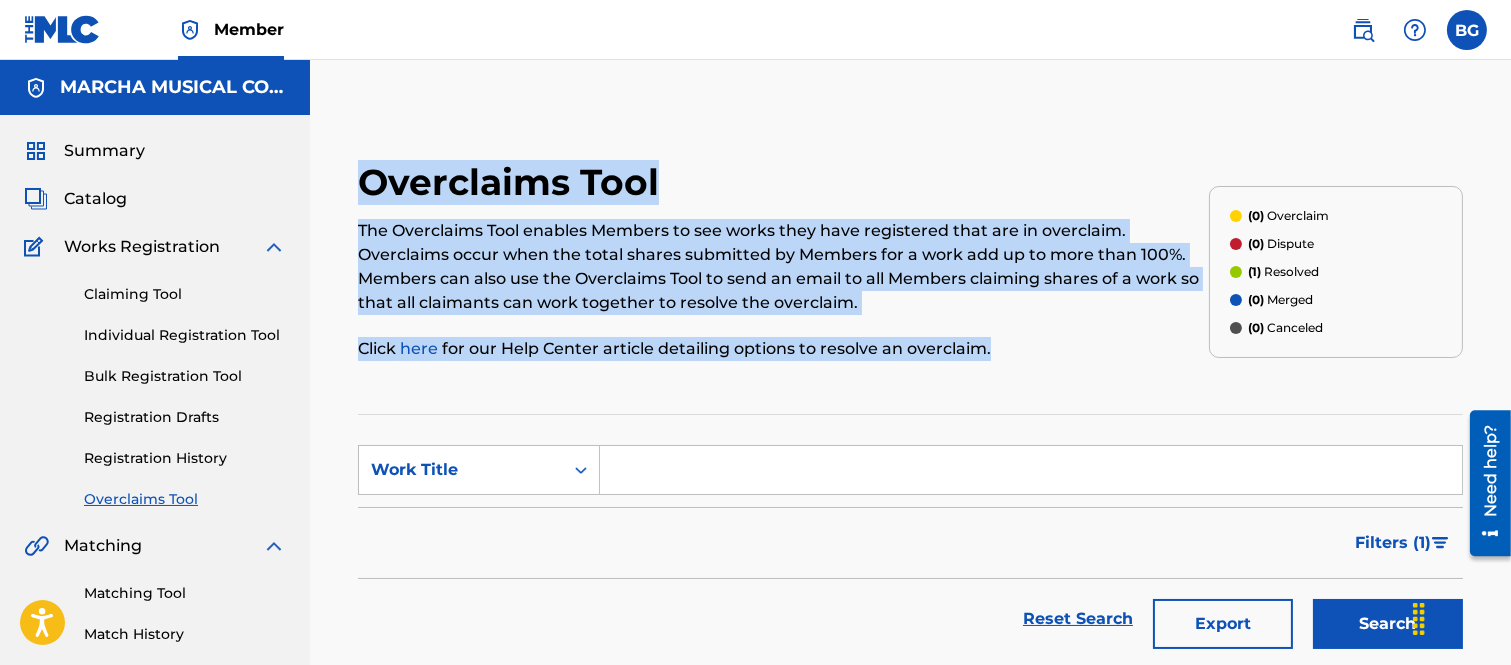 click on "Overclaims Tool The Overclaims Tool enables Members to see works they have registered that are in overclaim. Overclaims occur when the total shares submitted by Members for a work add up to more than 100%. Members can also use the Overclaims Tool to send an email to all Members claiming shares of a work so that all claimants can work together to resolve the overclaim. Click   here   for our Help Center article detailing options to resolve an overclaim. (0)   Overclaim (0)   Dispute (1)   Resolved (0)   Merged (0)   Canceled SearchWithCriteria9a1e9497-35dd-4626-8104-cf543cc89ca4 Work Title Filter Status of Overclaim Overclaim Dispute Resolved Merged Canceled Sort By Most Recent Overclaim Remaining Action Time Document Status Document Needed Document Pending Review Document Accepted Amendment Status Document Needed Document Pending Review Document Accepted Remove Filters Apply Filters Filters ( 1 ) Reset Search Export Search Showing  1  -   1  of  1   results   TU NOMBRE Date Created: May 28, 2025 : TW9T2J :" at bounding box center [910, 516] 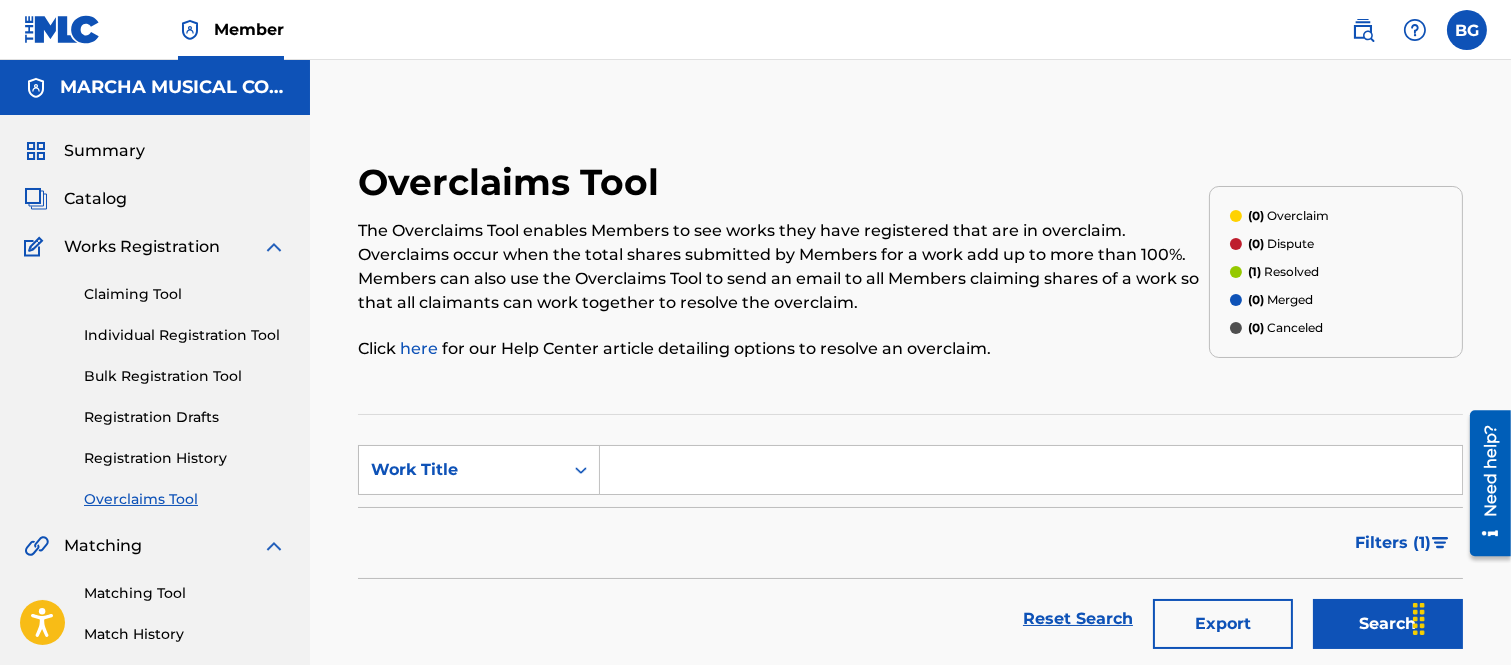 click on "Overclaims Tool The Overclaims Tool enables Members to see works they have registered that are in overclaim. Overclaims occur when the total shares submitted by Members for a work add up to more than 100%. Members can also use the Overclaims Tool to send an email to all Members claiming shares of a work so that all claimants can work together to resolve the overclaim. Click   here   for our Help Center article detailing options to resolve an overclaim. (0)   Overclaim (0)   Dispute (1)   Resolved (0)   Merged (0)   Canceled SearchWithCriteria9a1e9497-35dd-4626-8104-cf543cc89ca4 Work Title Filter Status of Overclaim Overclaim Dispute Resolved Merged Canceled Sort By Most Recent Overclaim Remaining Action Time Document Status Document Needed Document Pending Review Document Accepted Amendment Status Document Needed Document Pending Review Document Accepted Remove Filters Apply Filters Filters ( 1 ) Reset Search Export Search Showing  1  -   1  of  1   results   TU NOMBRE Date Created: May 28, 2025 : TW9T2J :" at bounding box center (910, 516) 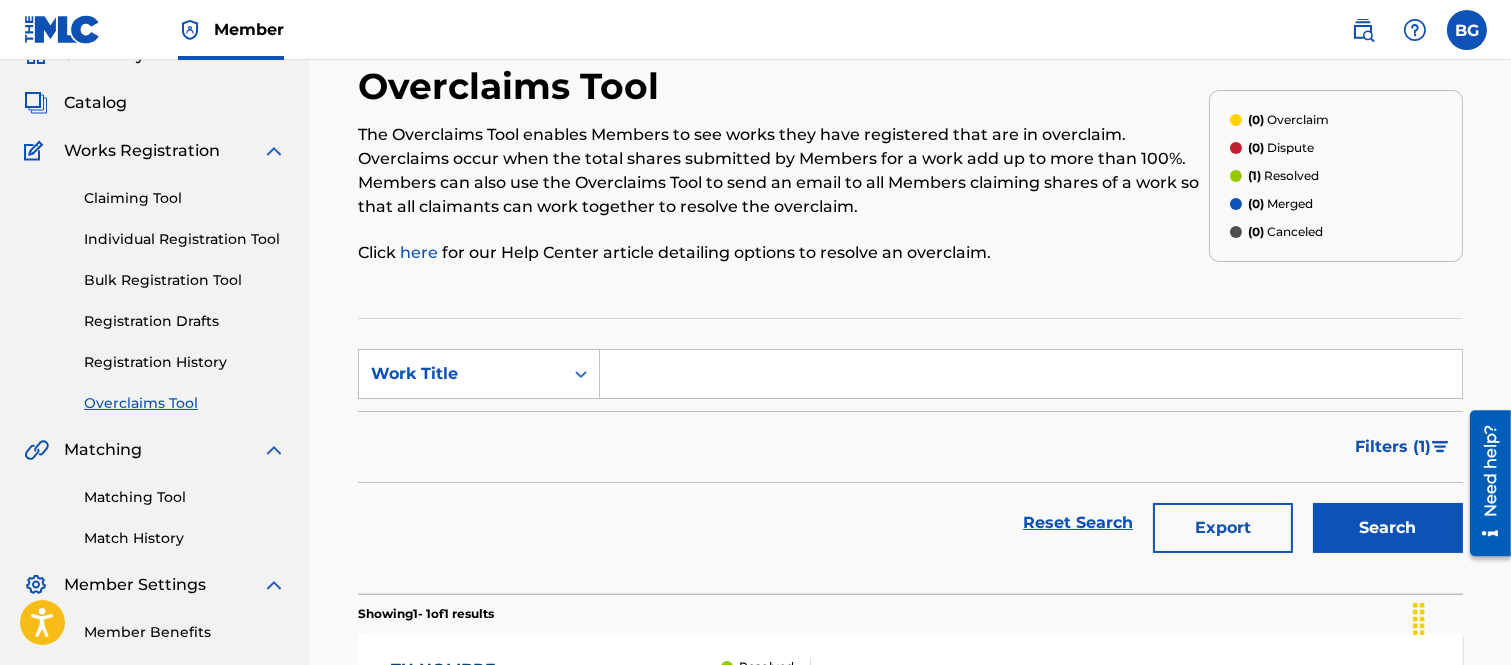 scroll, scrollTop: 0, scrollLeft: 0, axis: both 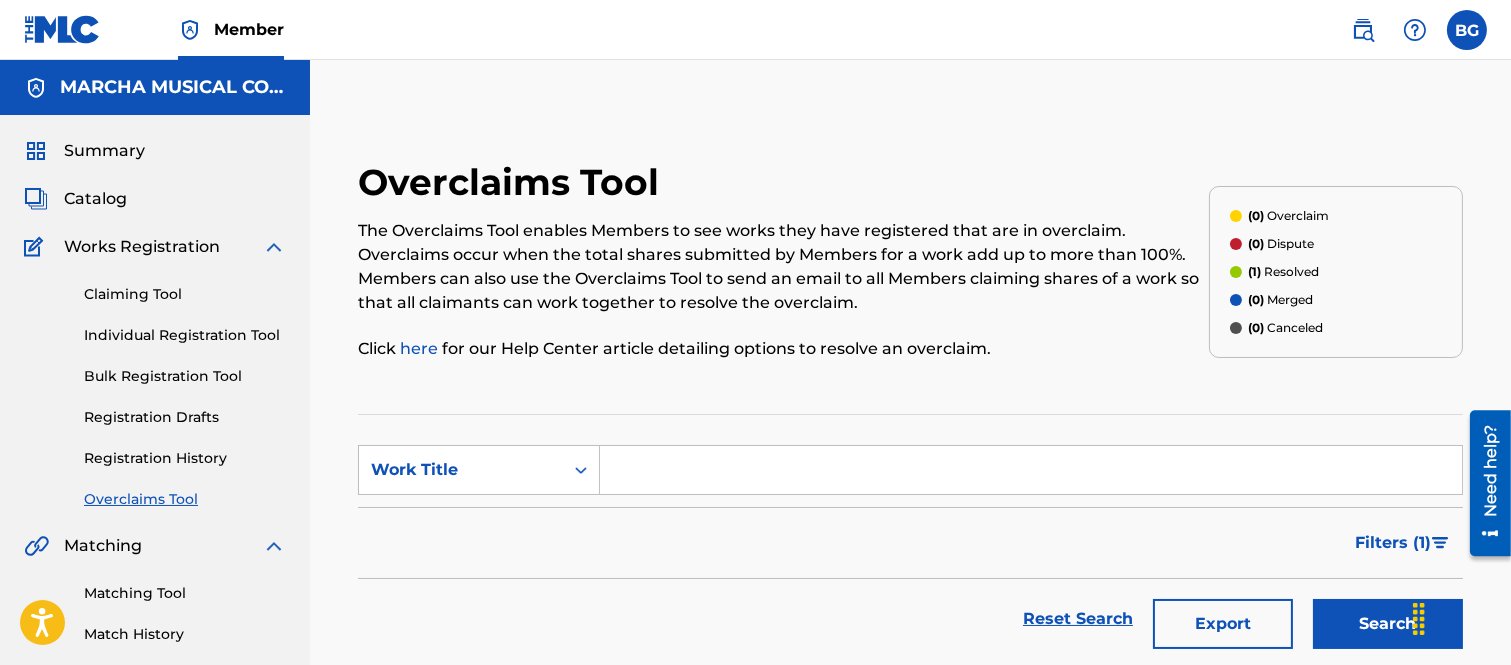 click on "Catalog" at bounding box center [95, 199] 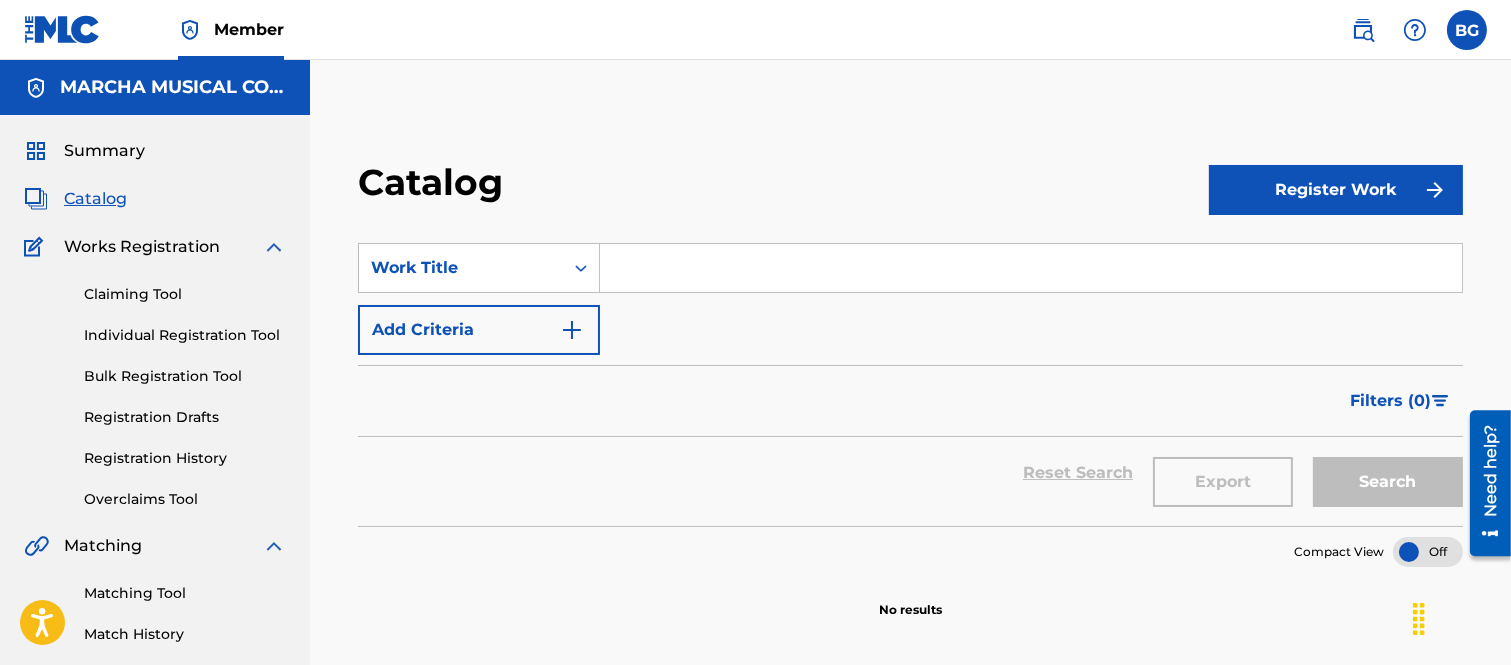 click at bounding box center (1031, 268) 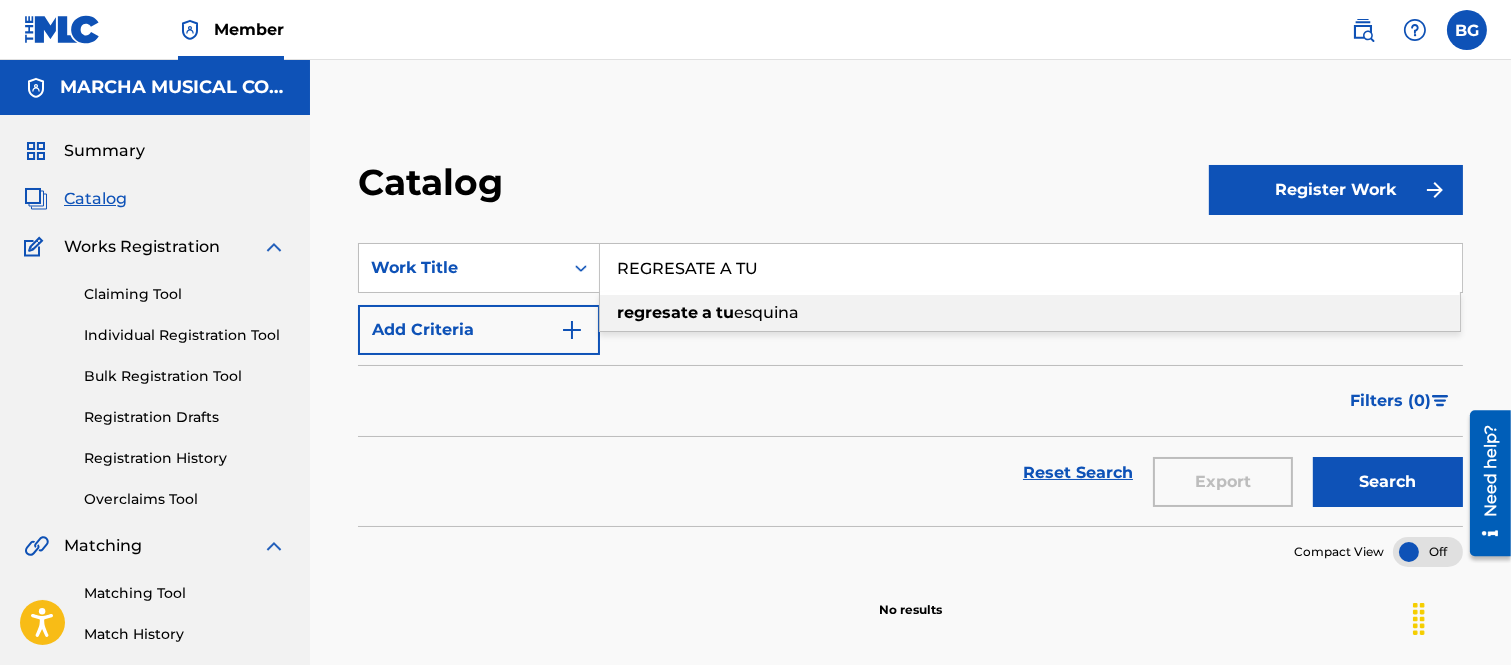 click on "regresate   a   tu  esquina" at bounding box center (1030, 313) 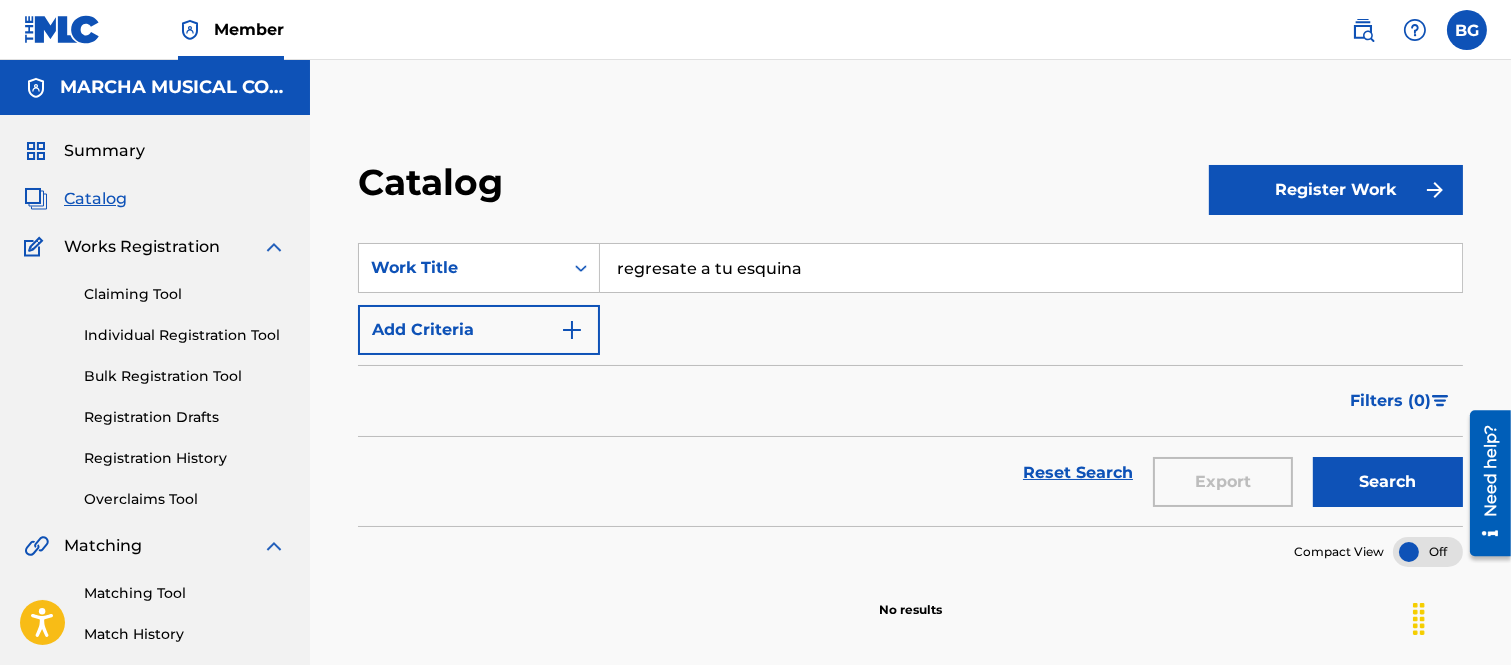 click on "Search" at bounding box center [1388, 482] 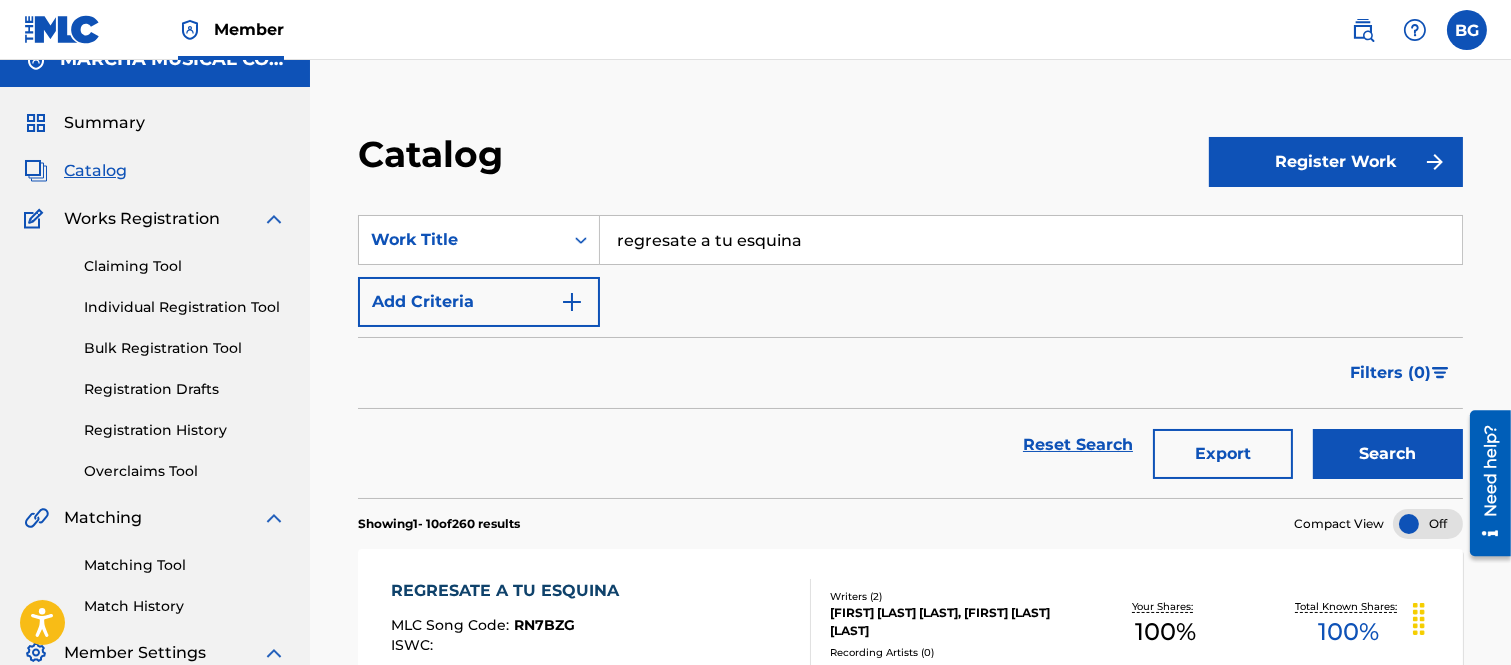 scroll, scrollTop: 333, scrollLeft: 0, axis: vertical 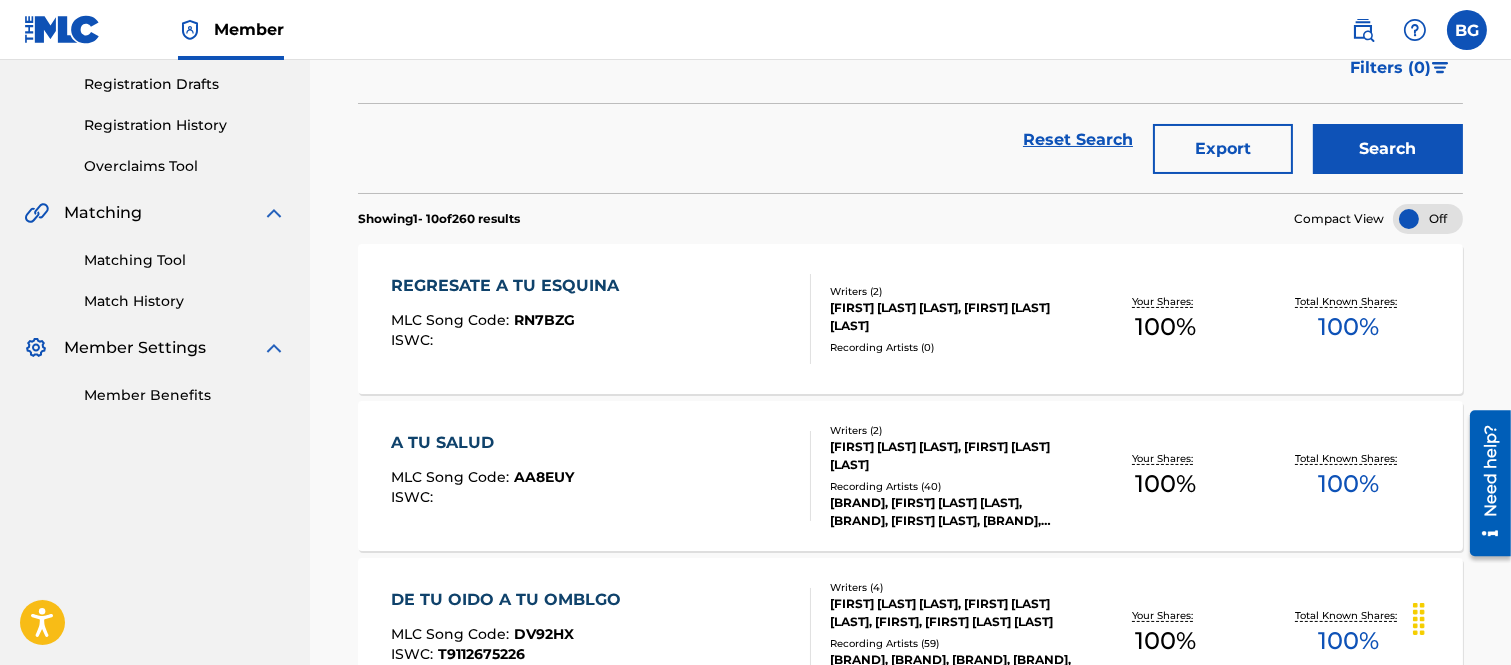 click on "REGRESATE A TU ESQUINA" at bounding box center [510, 286] 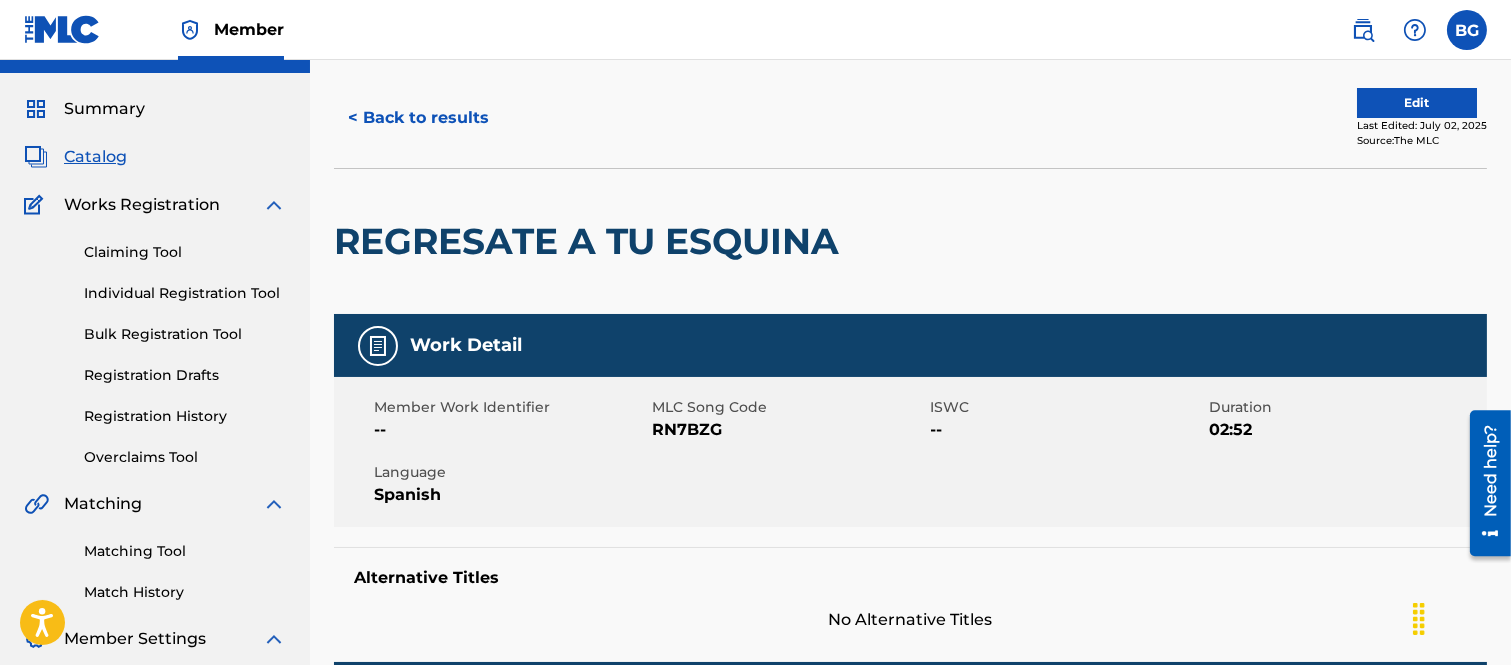scroll, scrollTop: 0, scrollLeft: 0, axis: both 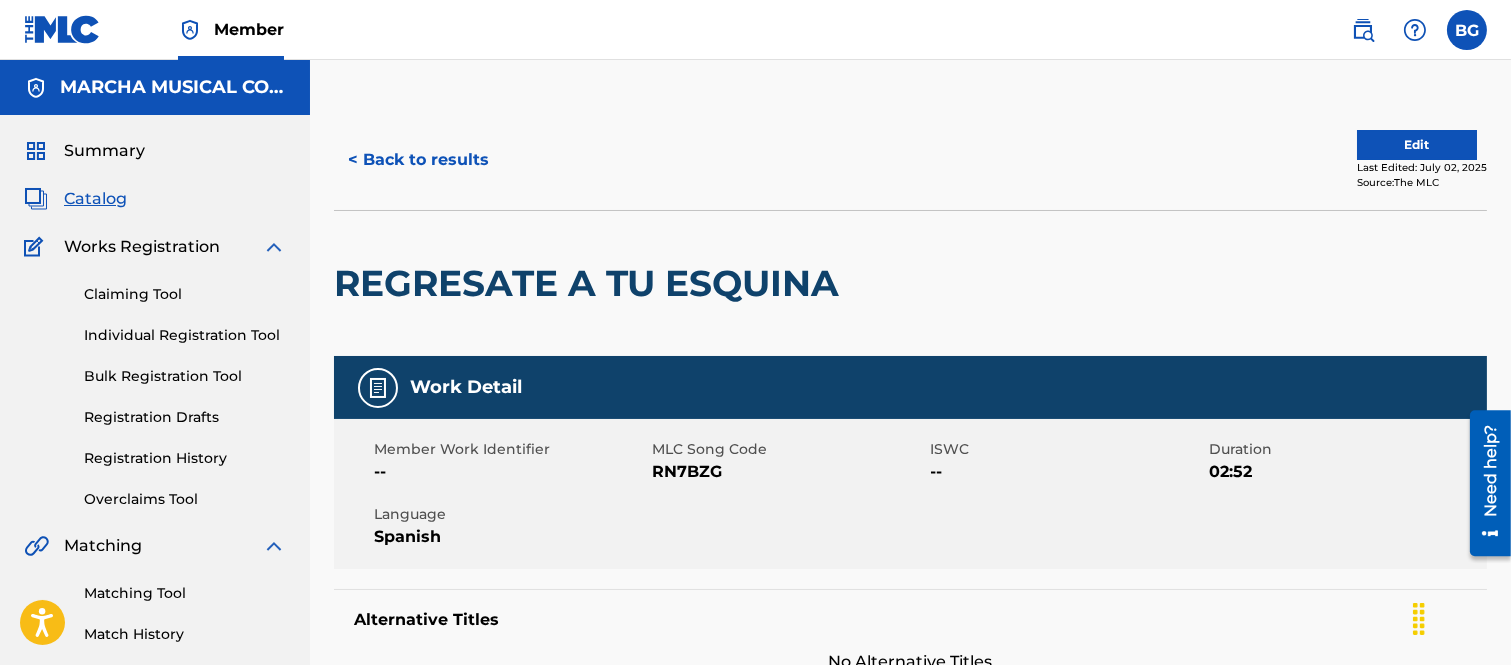 click on "< Back to results" at bounding box center (418, 160) 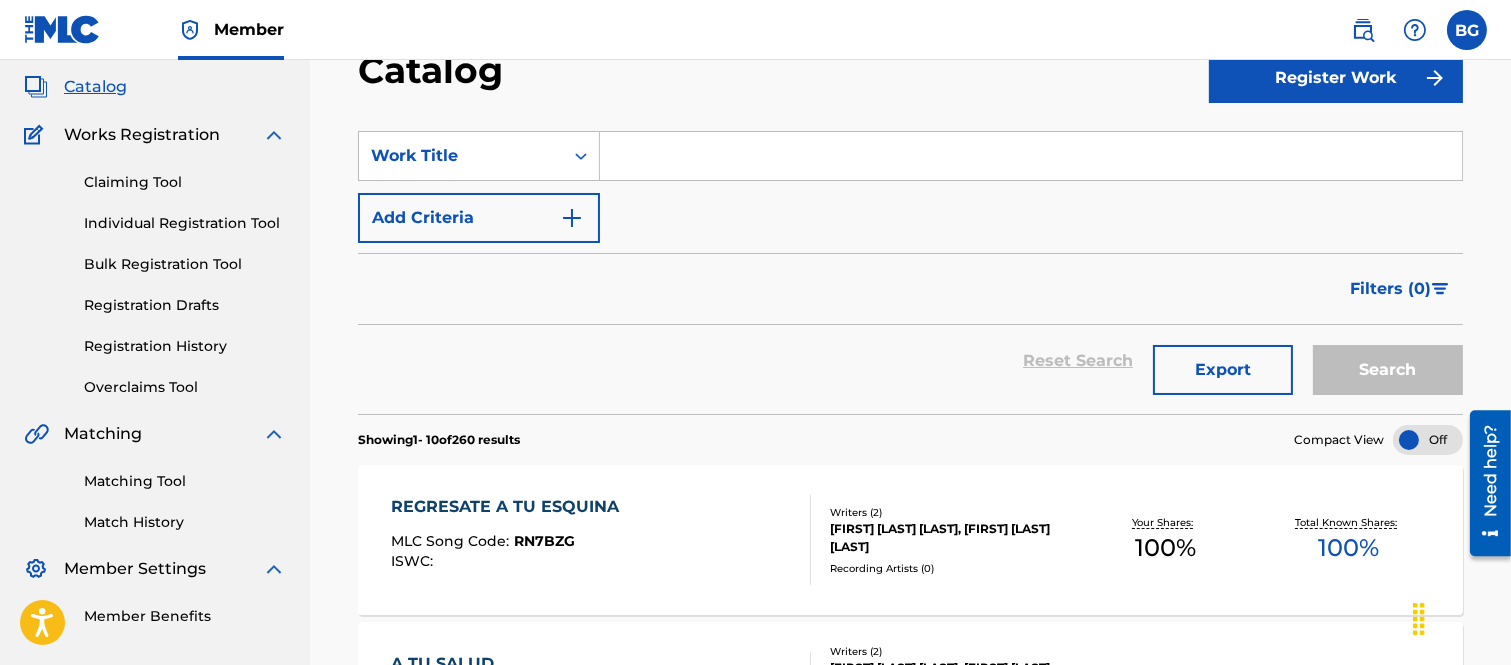 scroll, scrollTop: 111, scrollLeft: 0, axis: vertical 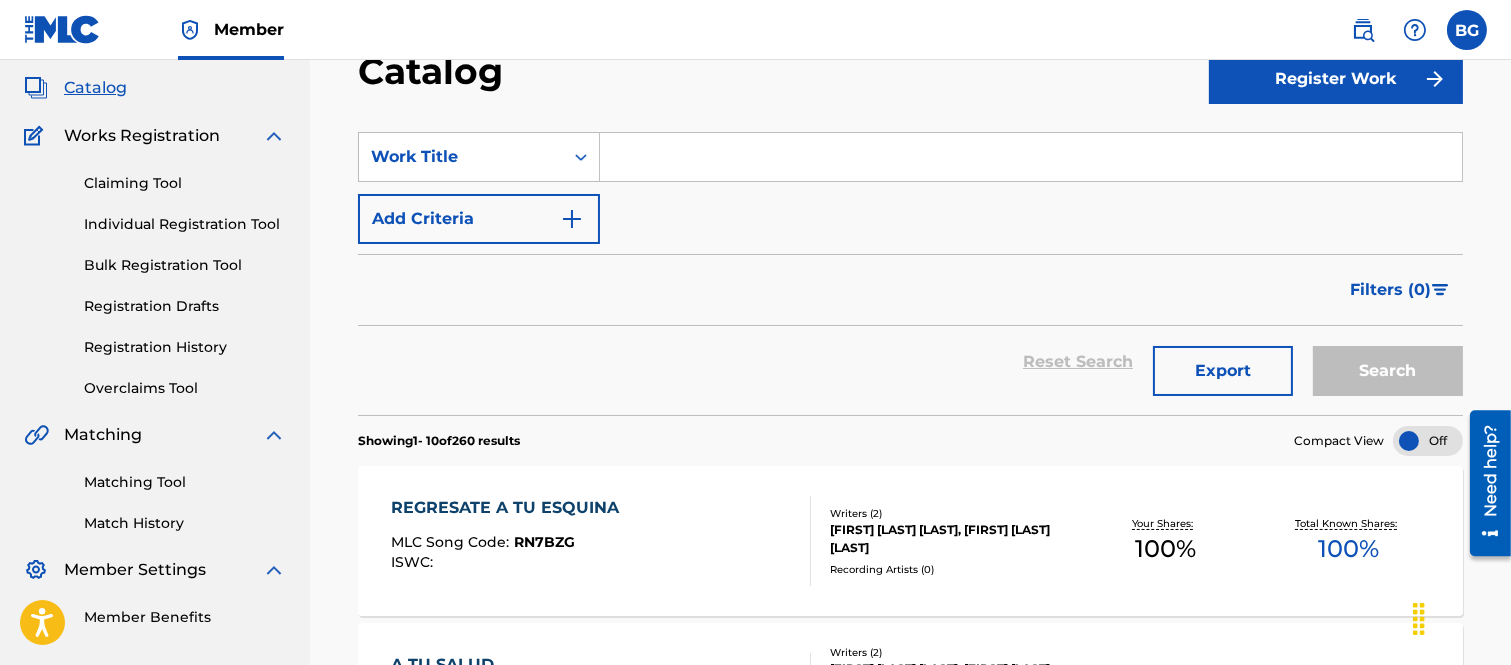click on "Overclaims Tool" at bounding box center [185, 388] 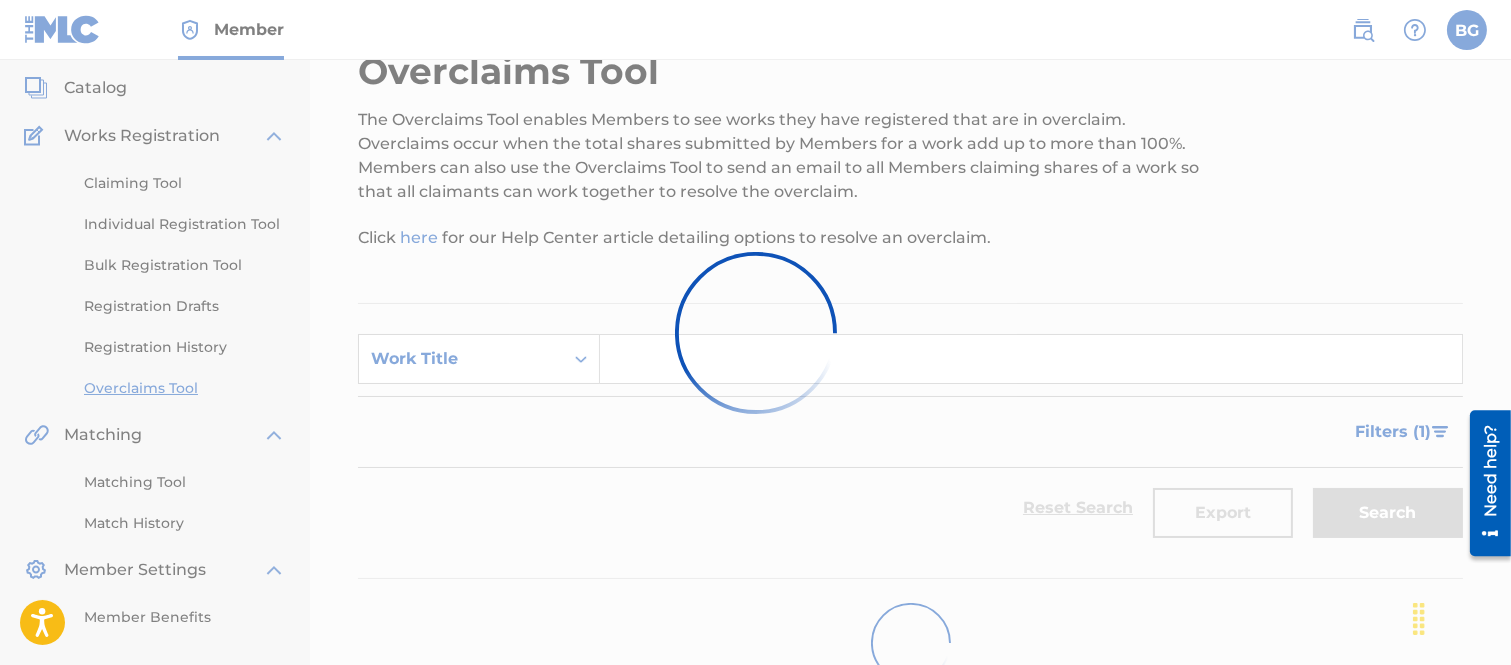scroll, scrollTop: 0, scrollLeft: 0, axis: both 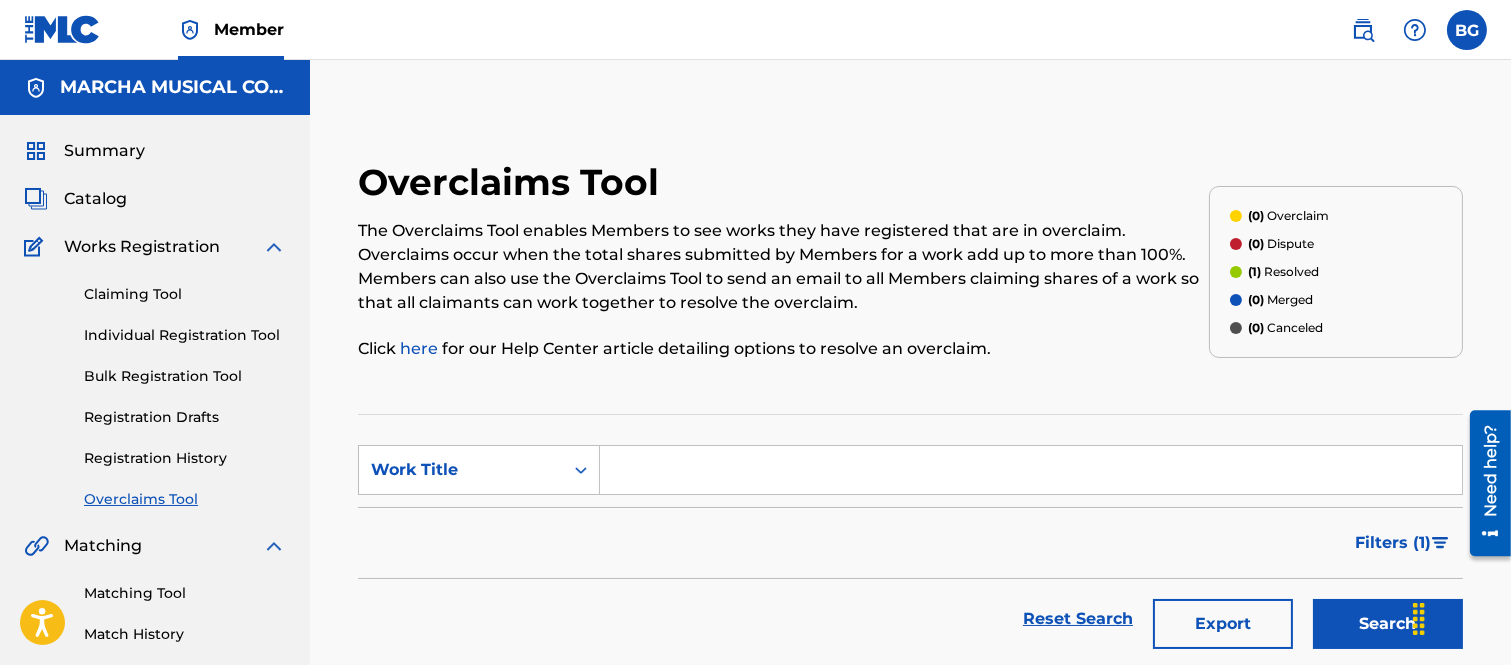 click on "Claiming Tool" at bounding box center [185, 294] 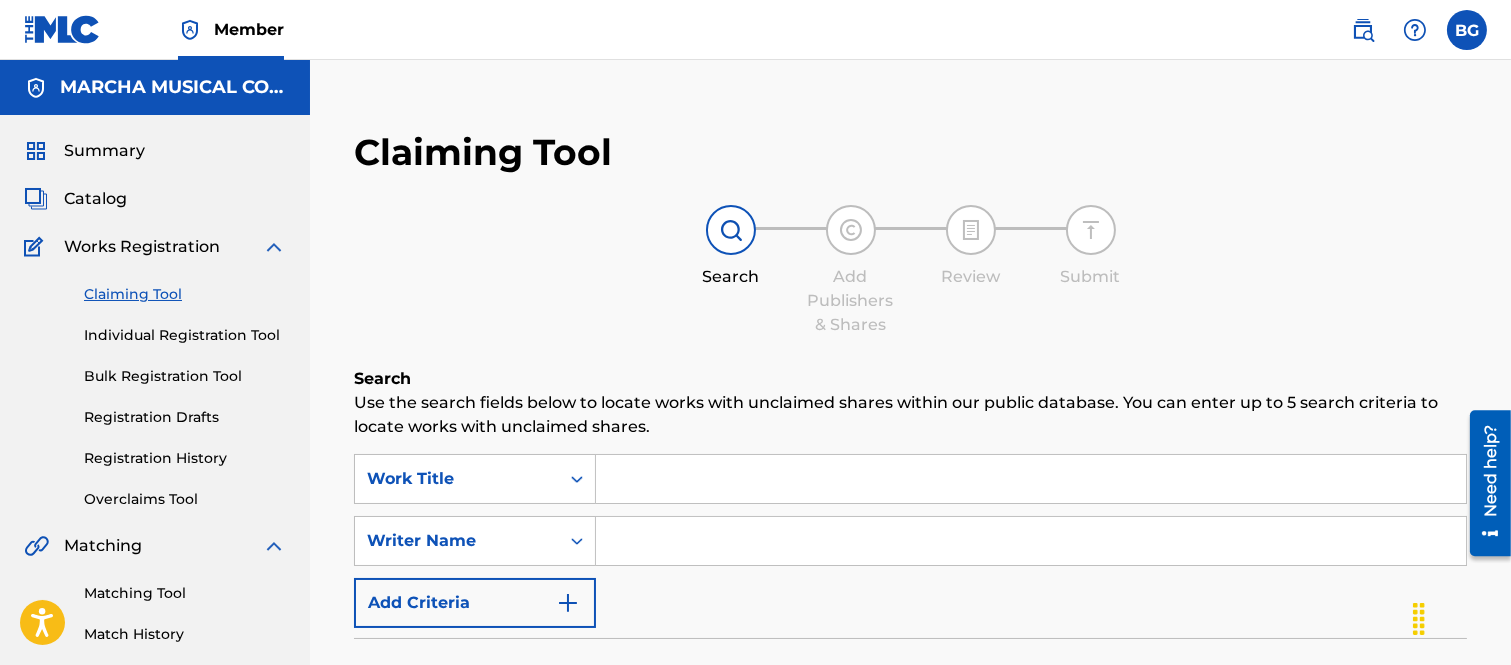 click on "Individual Registration Tool" at bounding box center (185, 335) 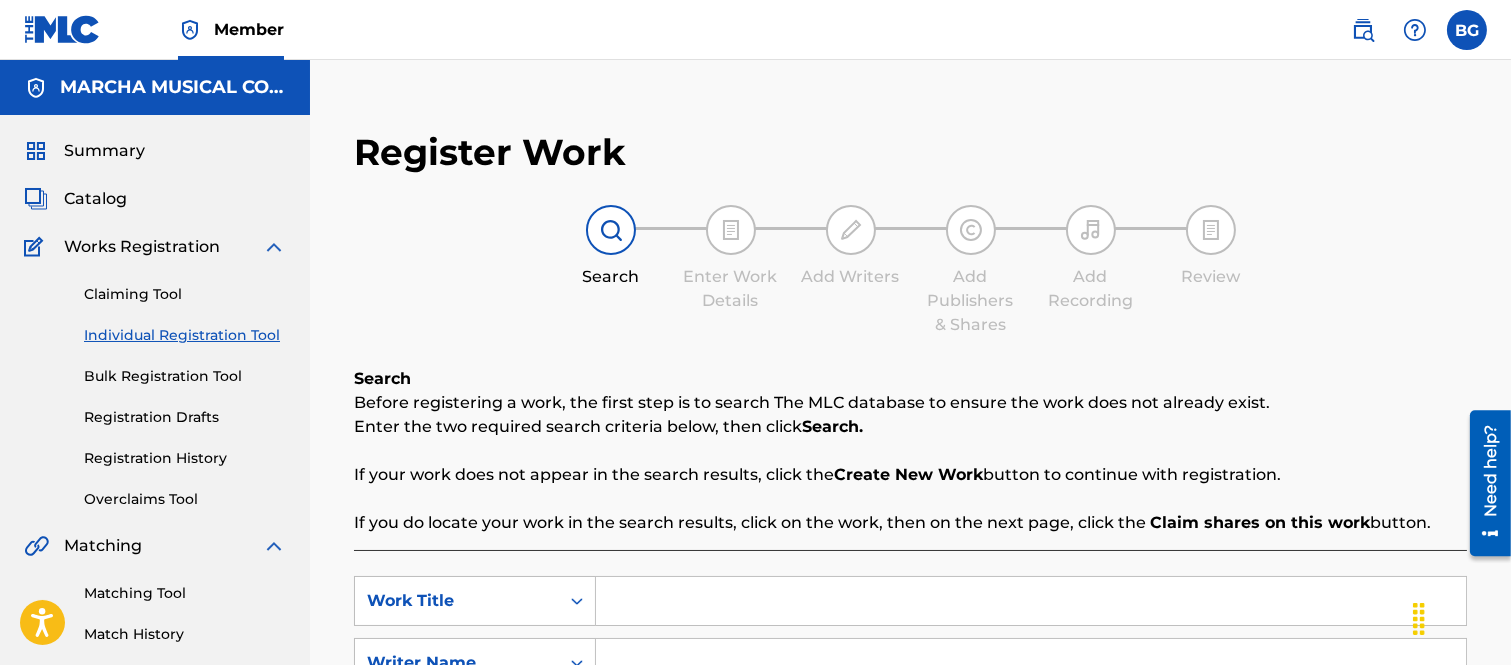 scroll, scrollTop: 111, scrollLeft: 0, axis: vertical 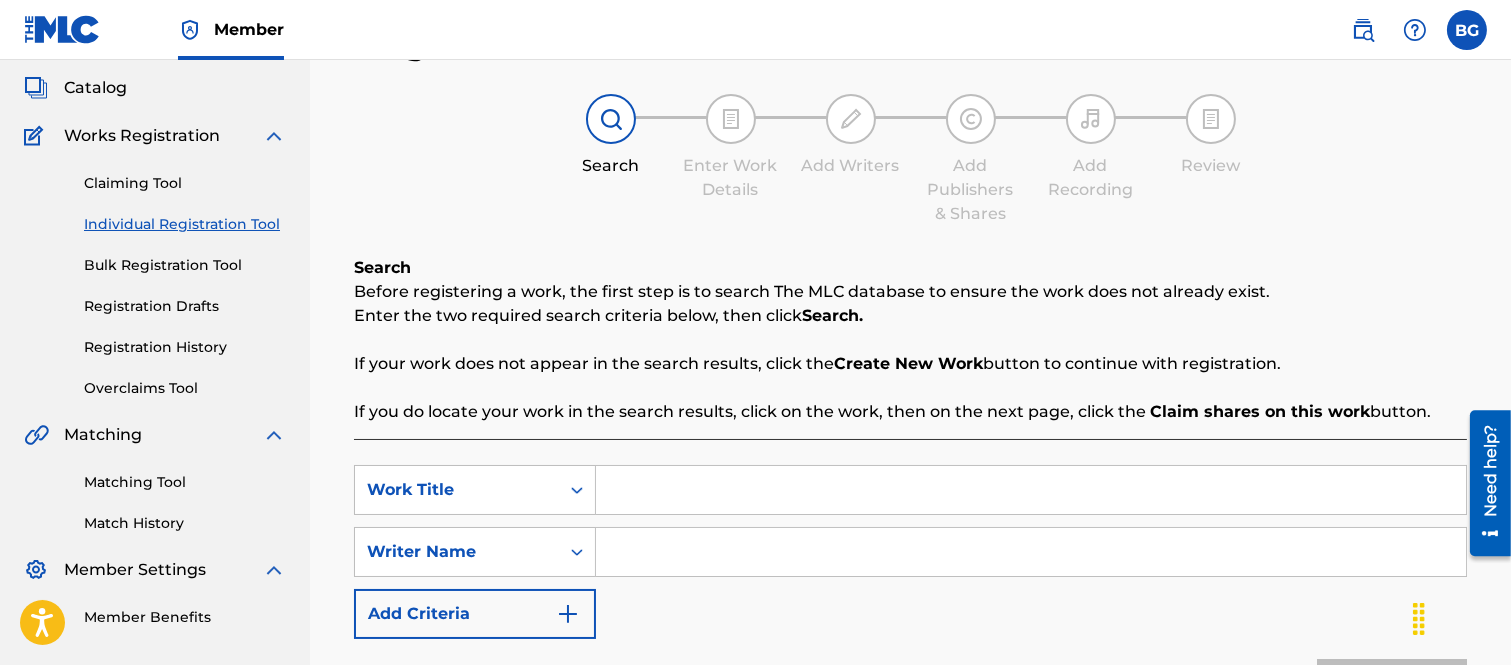 click on "Overclaims Tool" at bounding box center (185, 388) 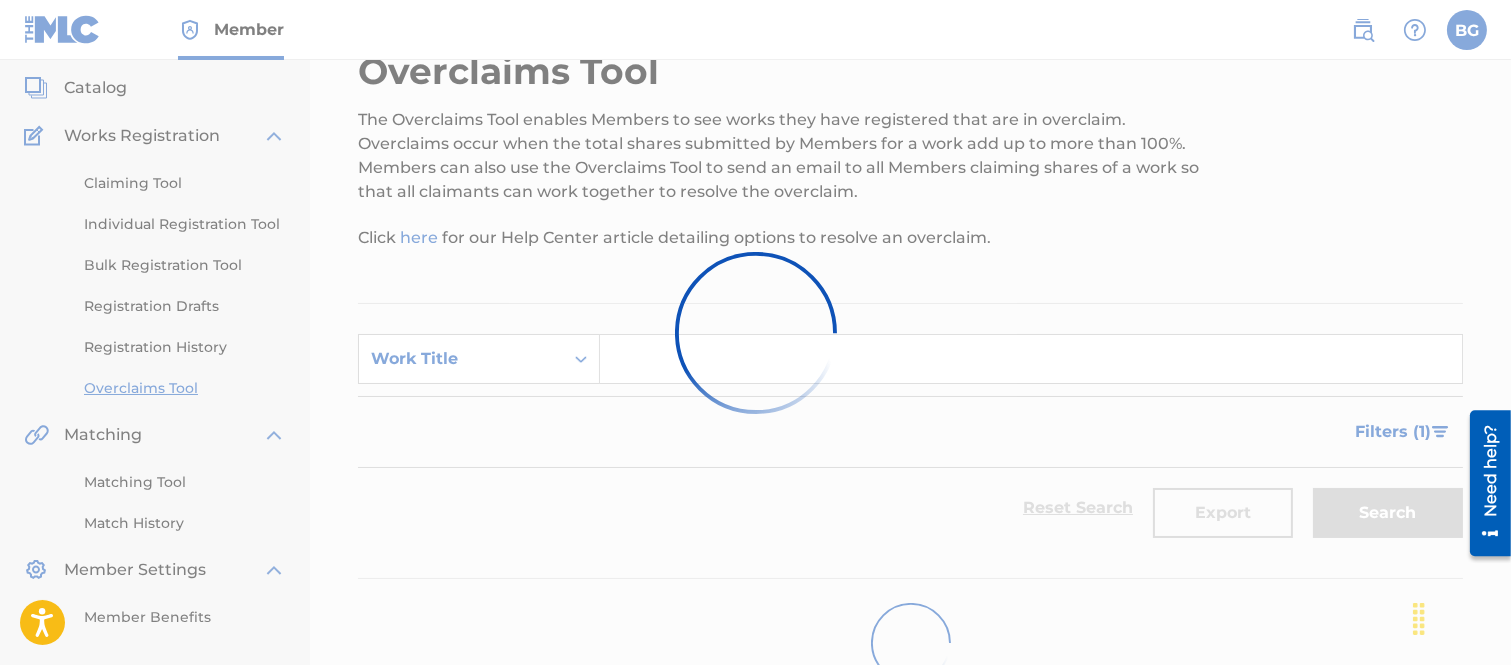 scroll, scrollTop: 0, scrollLeft: 0, axis: both 